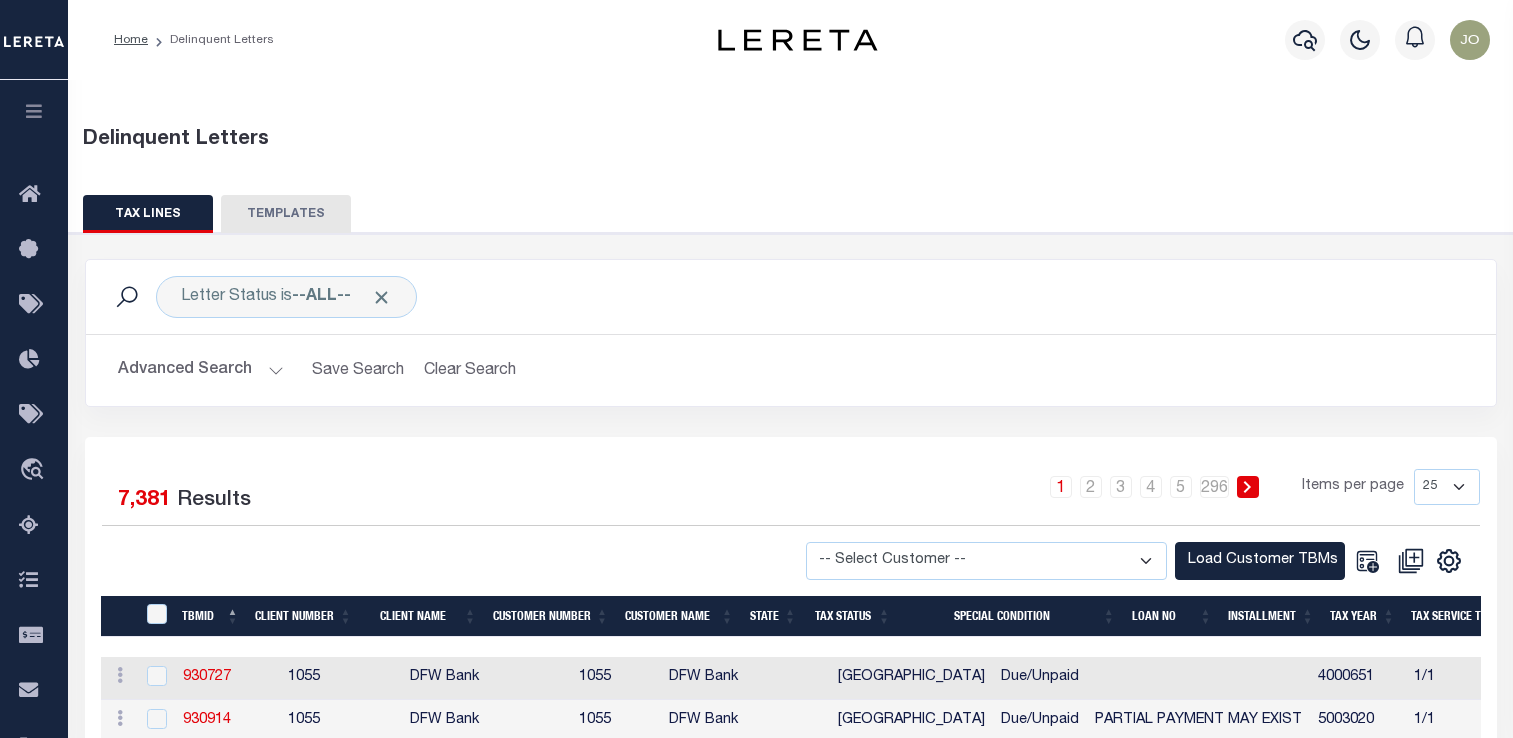 scroll, scrollTop: 0, scrollLeft: 0, axis: both 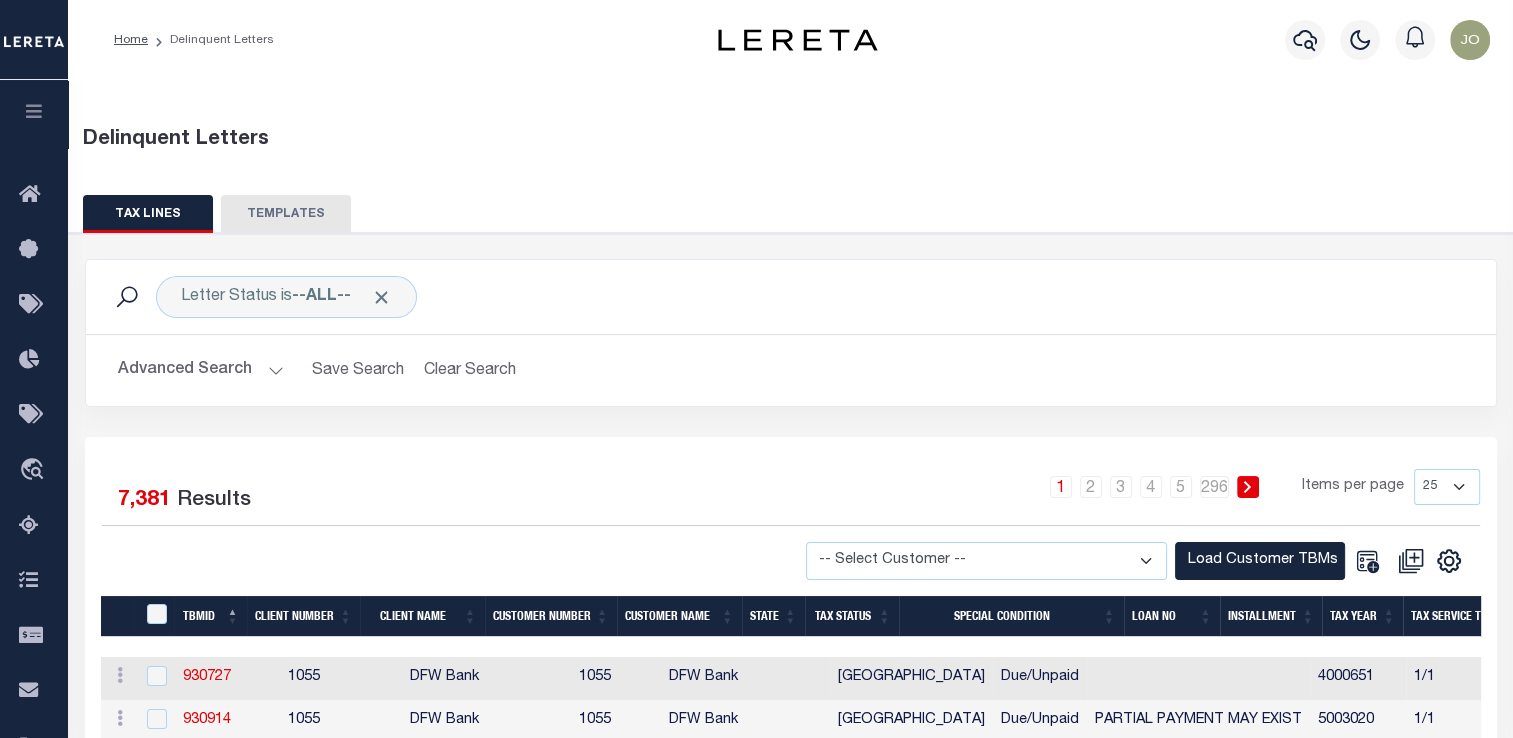 click at bounding box center (34, 111) 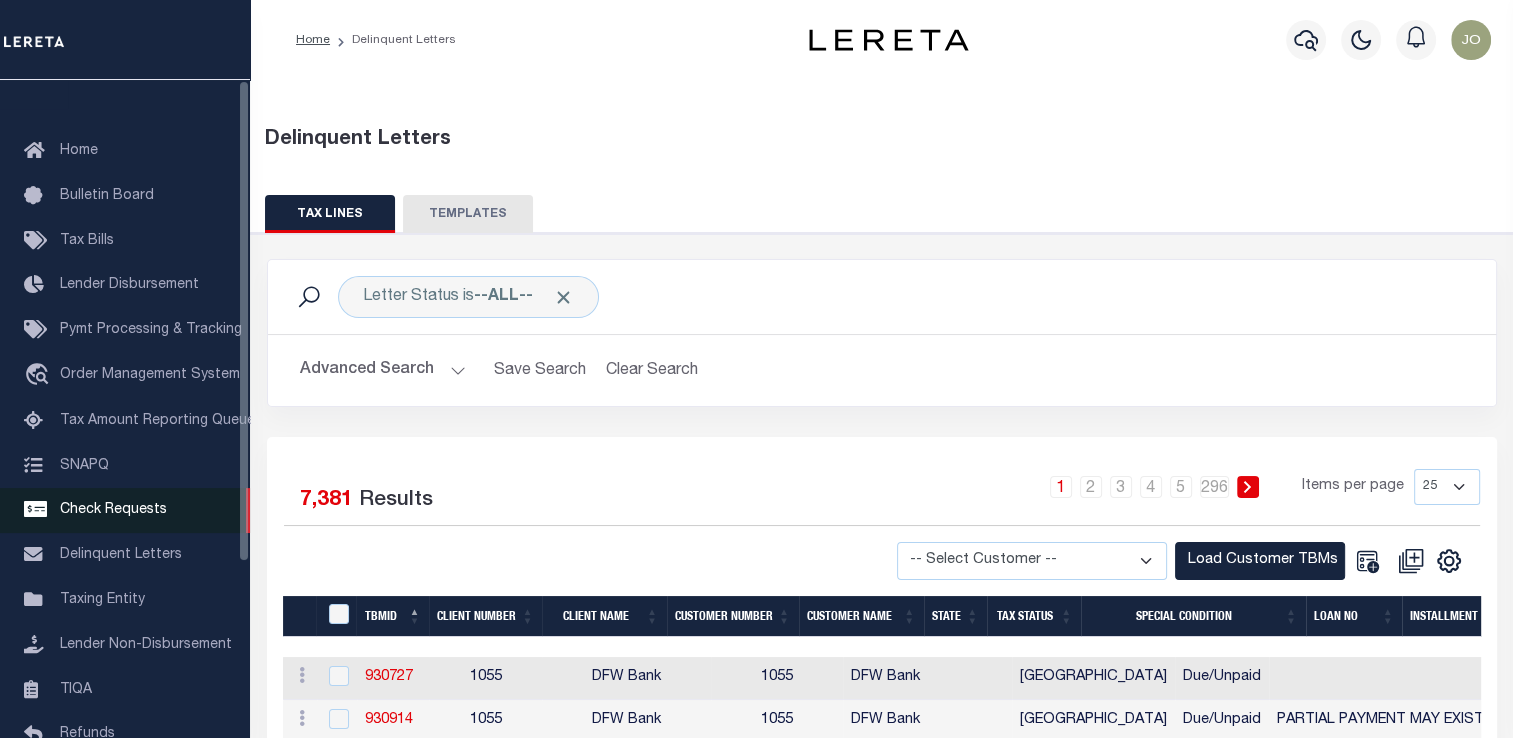 scroll, scrollTop: 0, scrollLeft: 0, axis: both 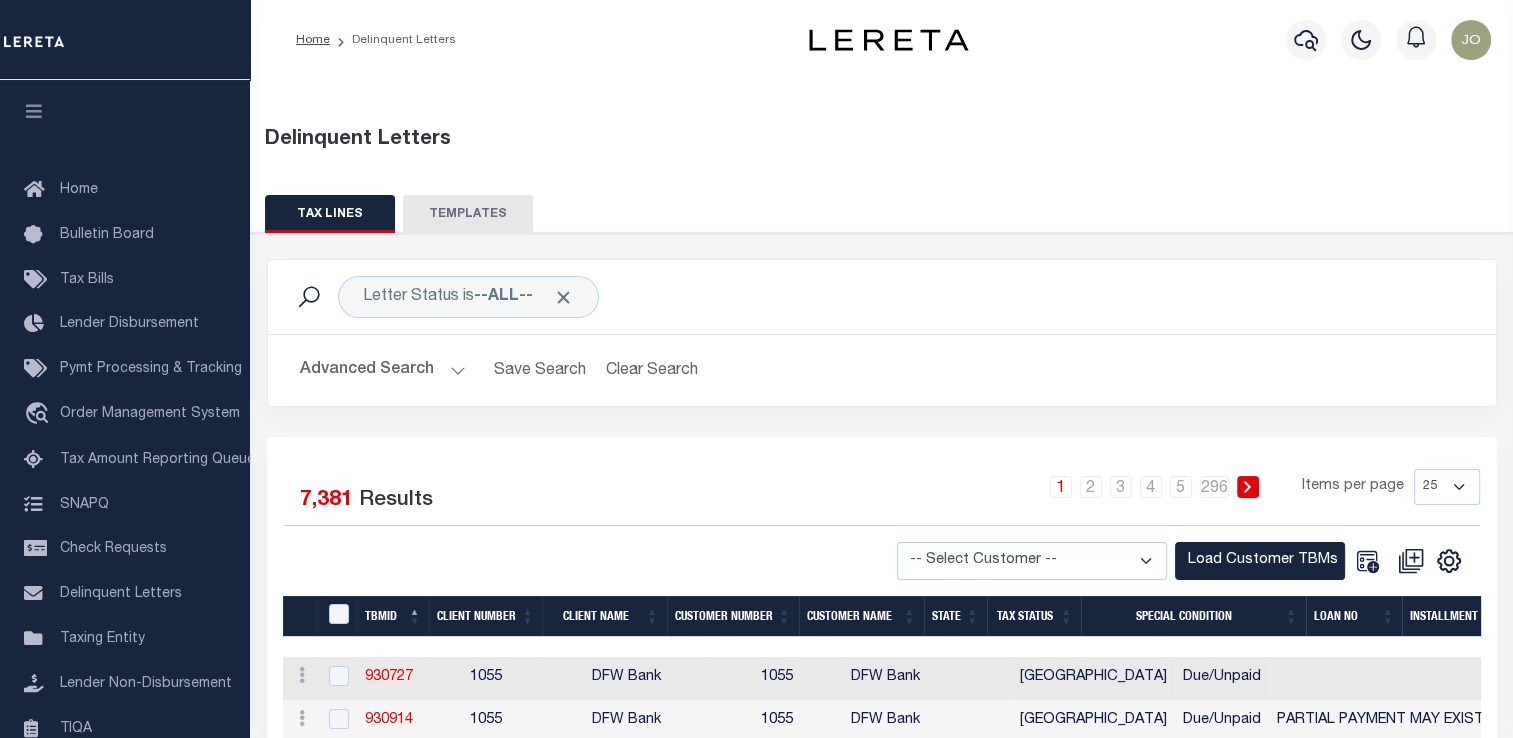 type 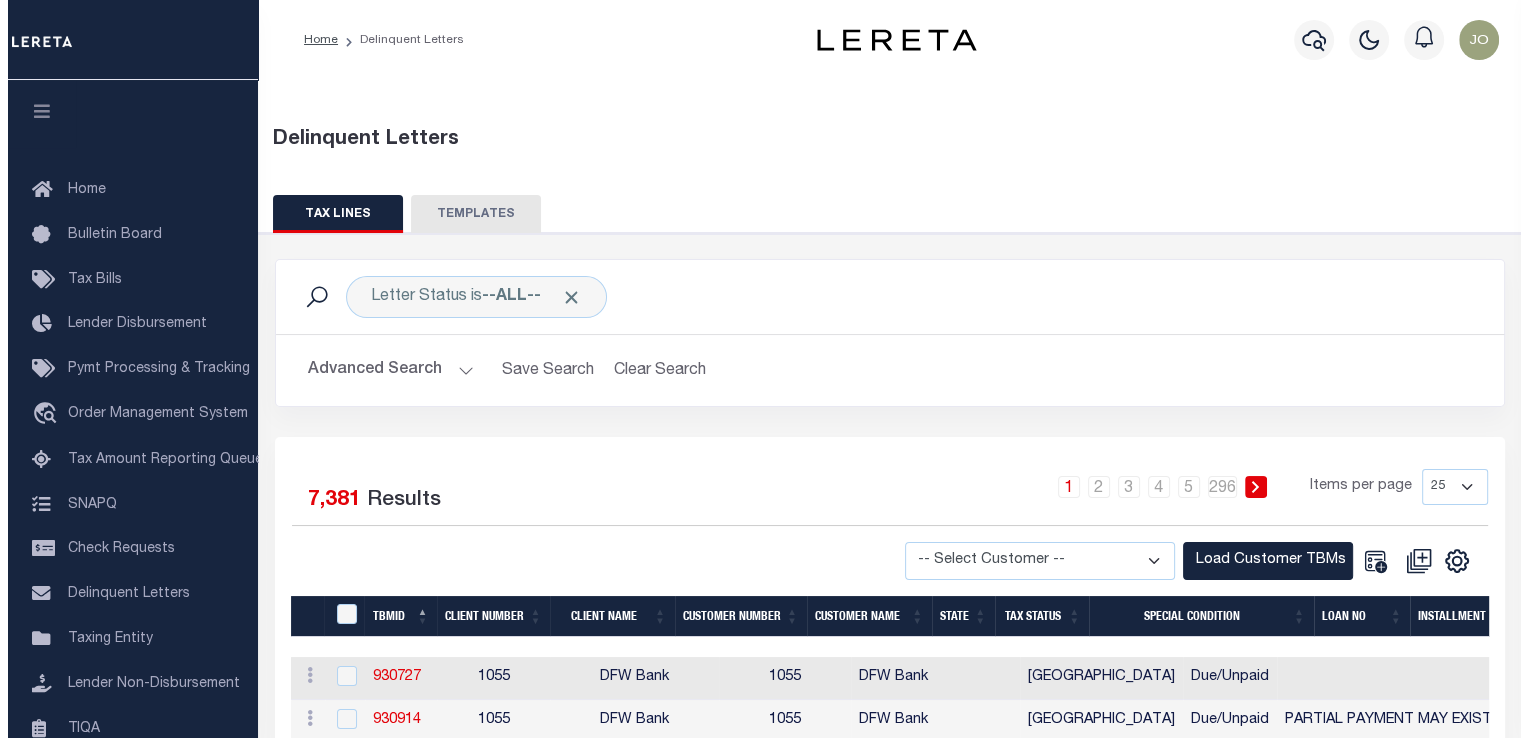 scroll, scrollTop: 100, scrollLeft: 0, axis: vertical 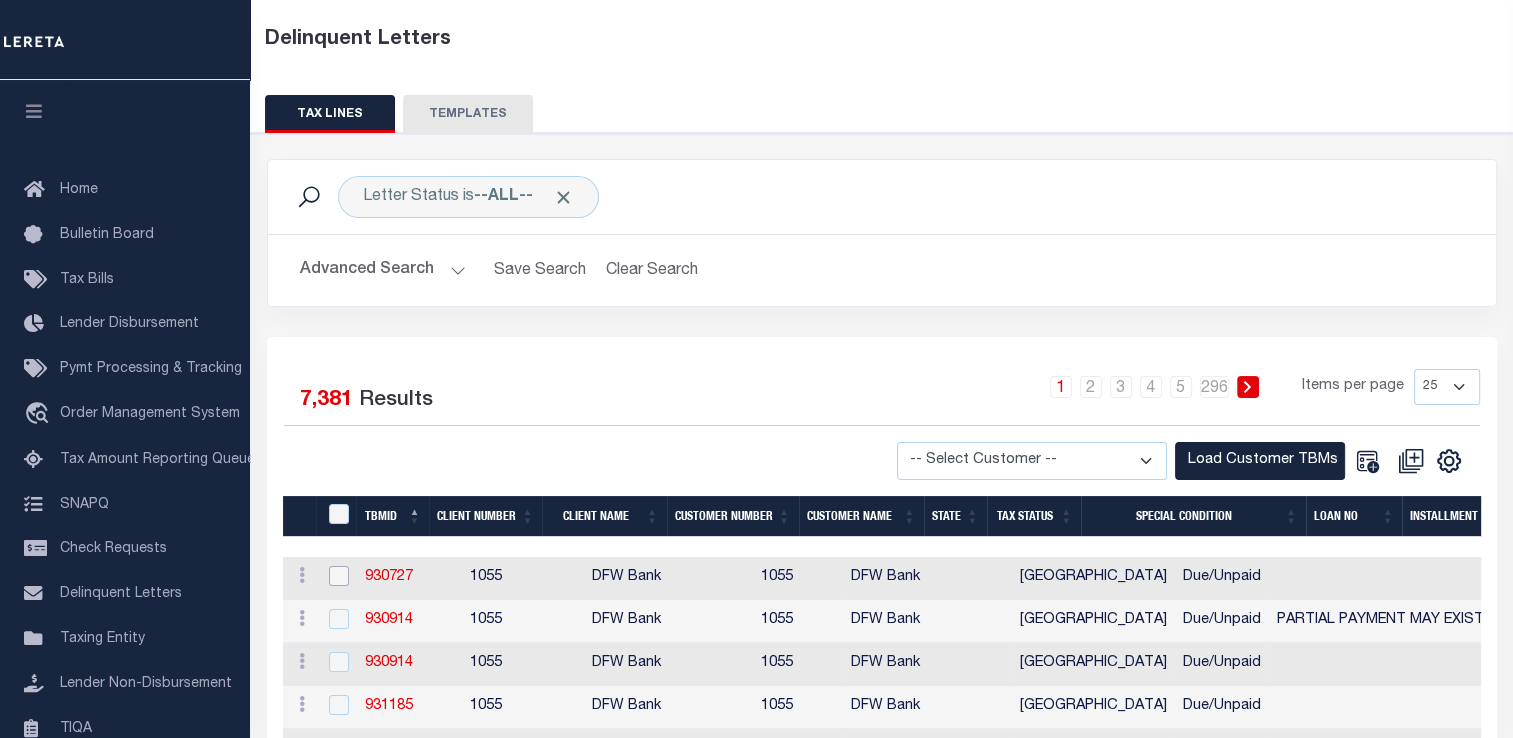 click at bounding box center [339, 576] 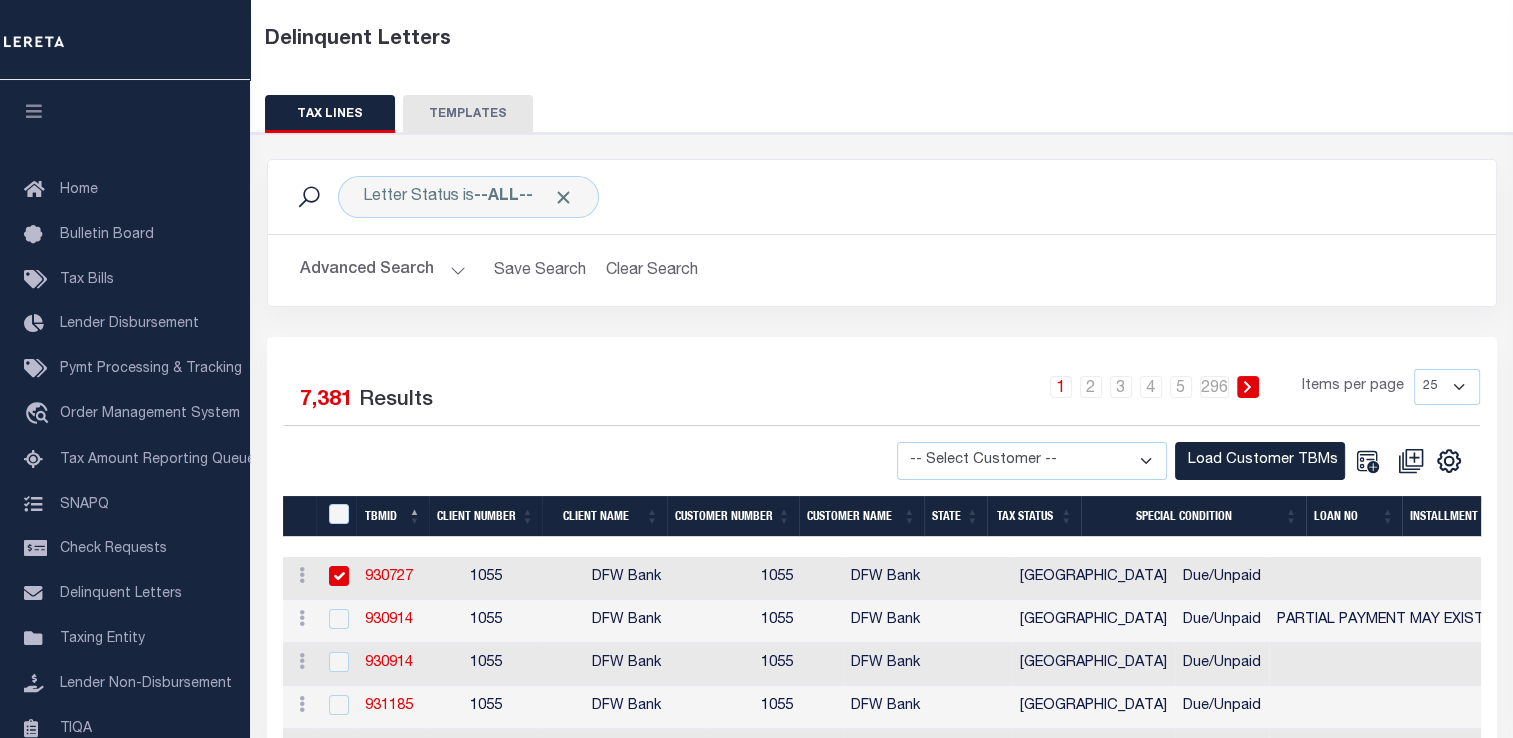 checkbox on "true" 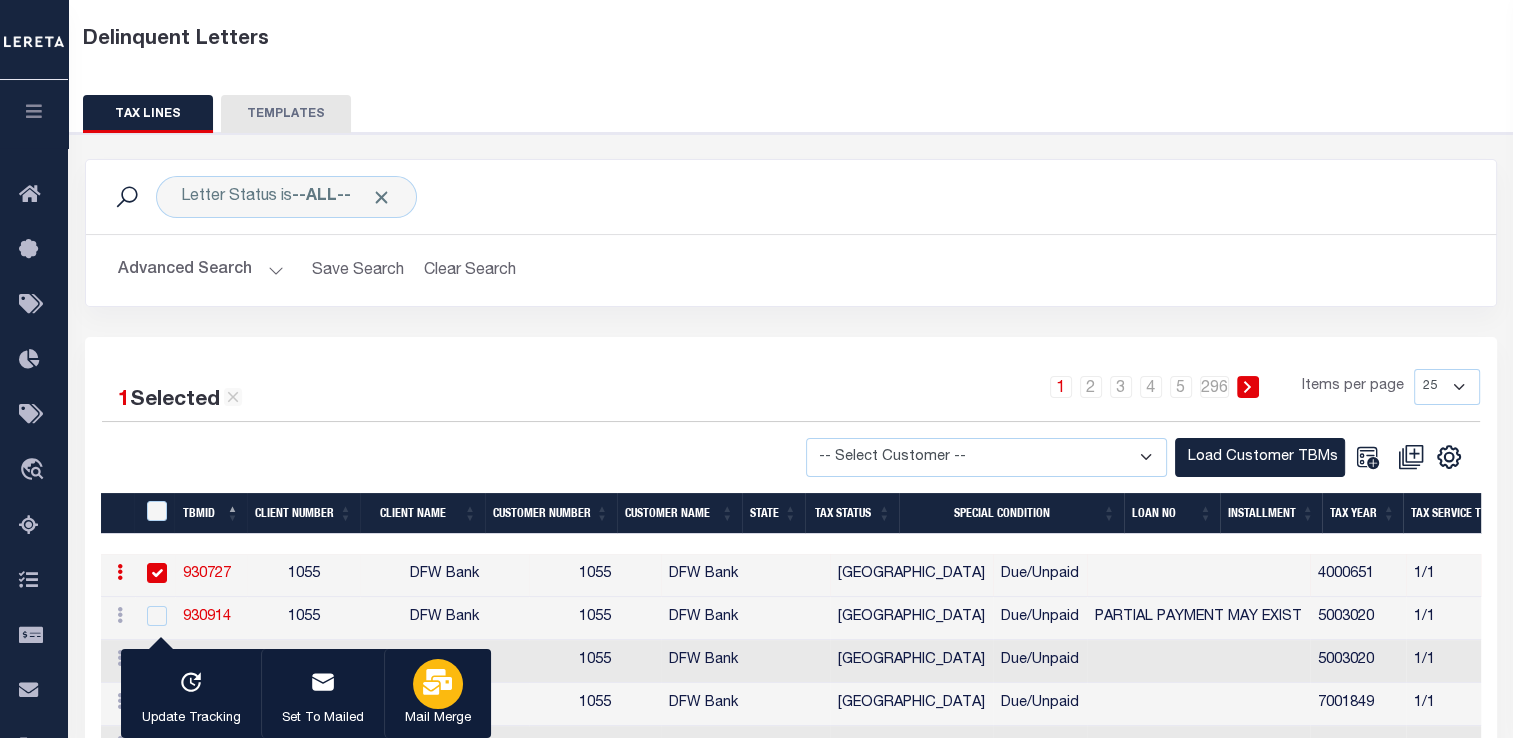 click 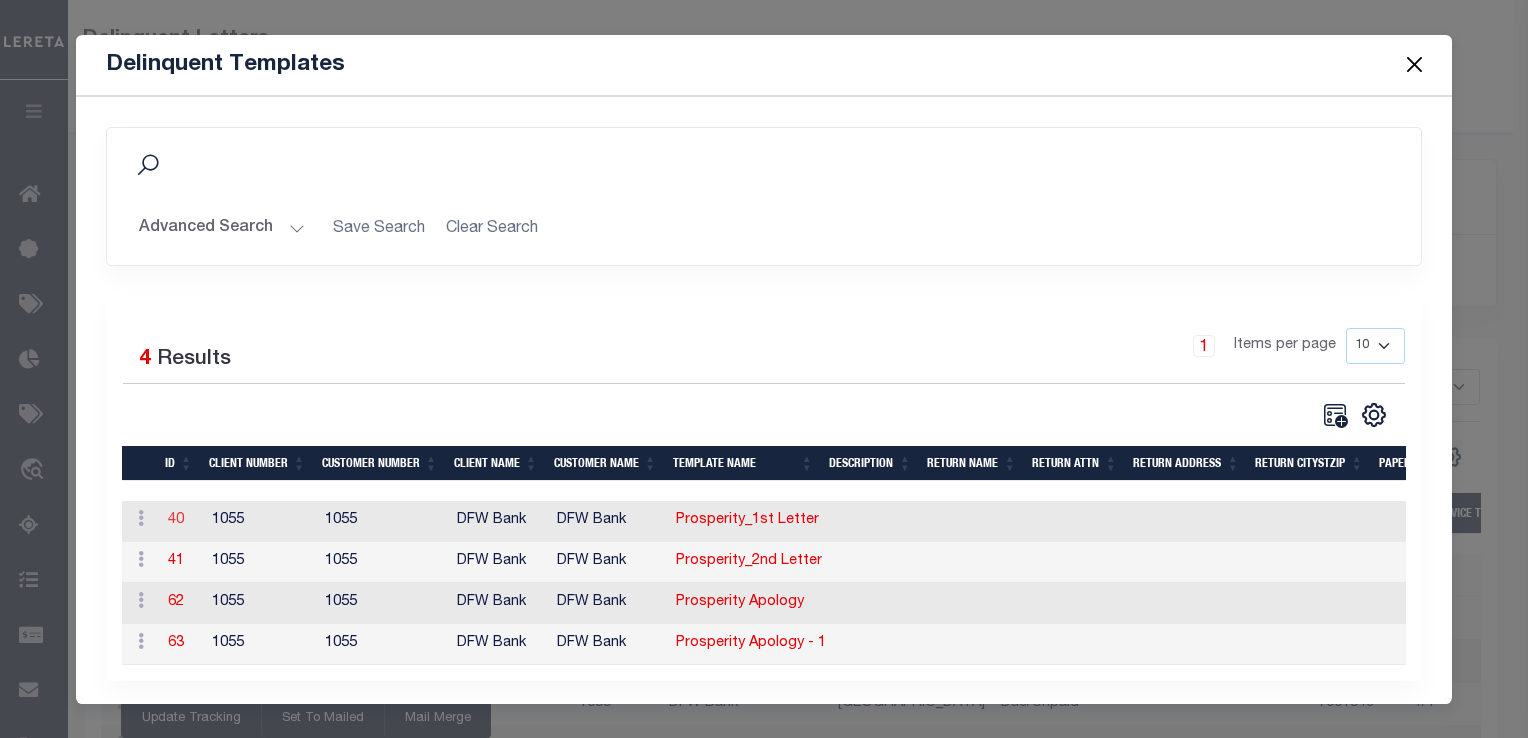 click on "40" at bounding box center [176, 520] 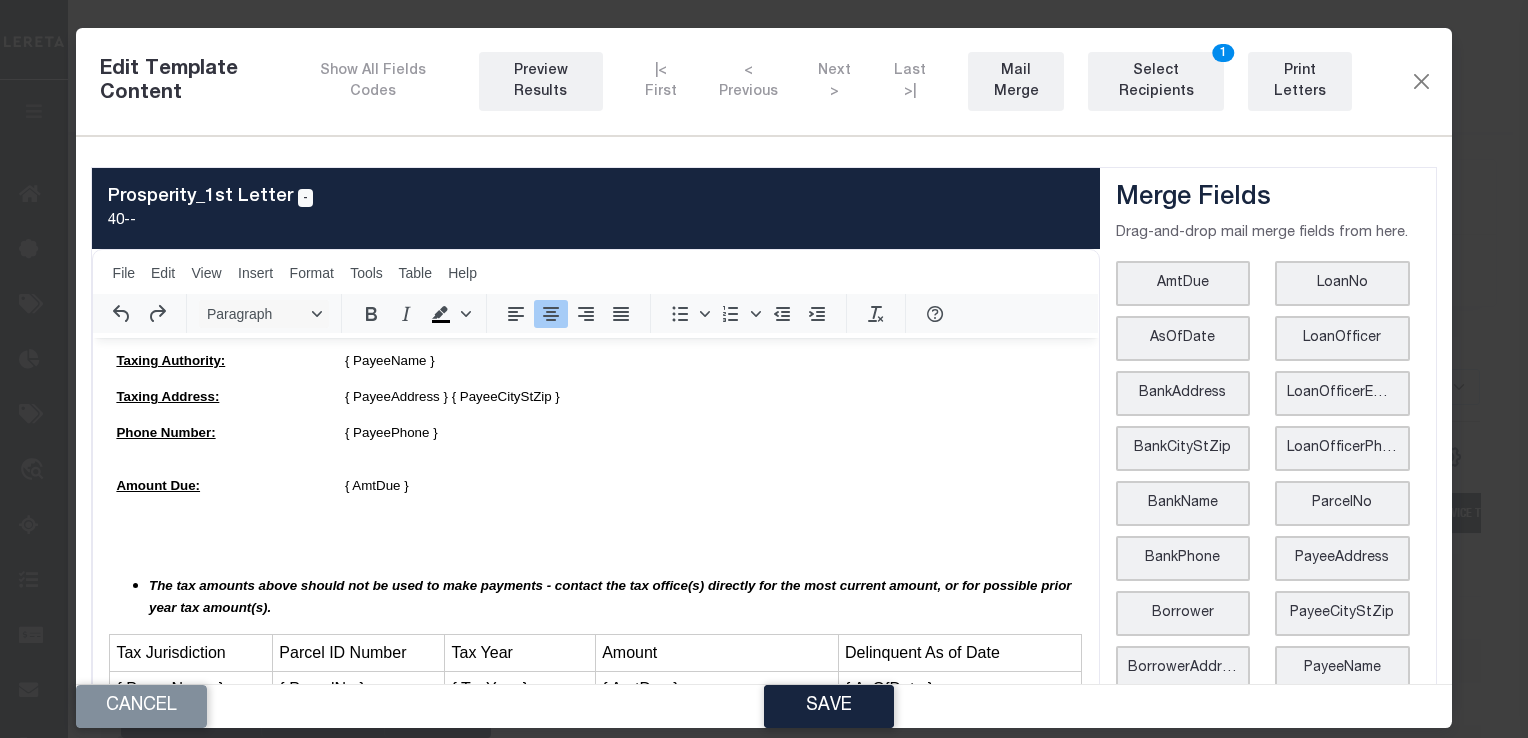 scroll, scrollTop: 792, scrollLeft: 0, axis: vertical 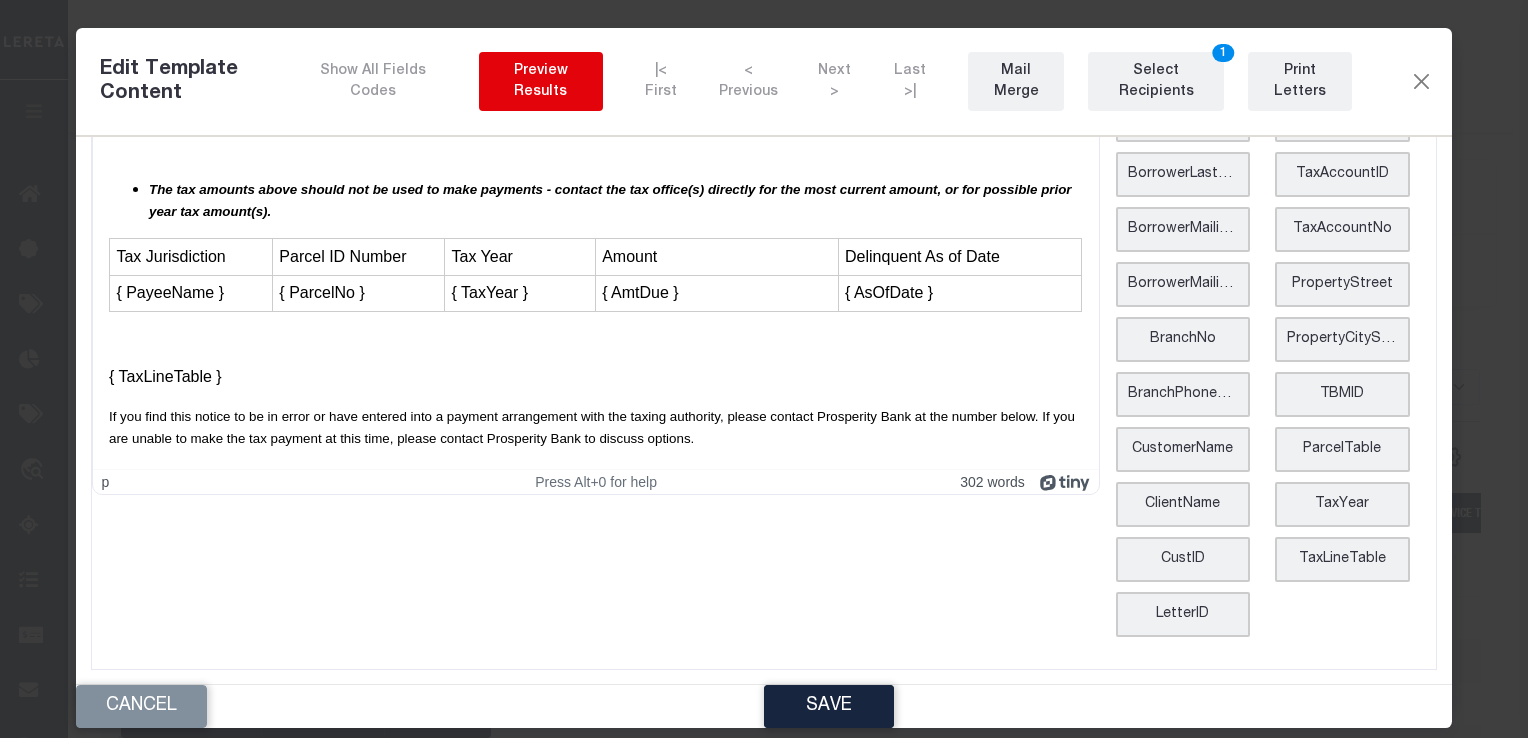click on "Preview Results" at bounding box center (541, 82) 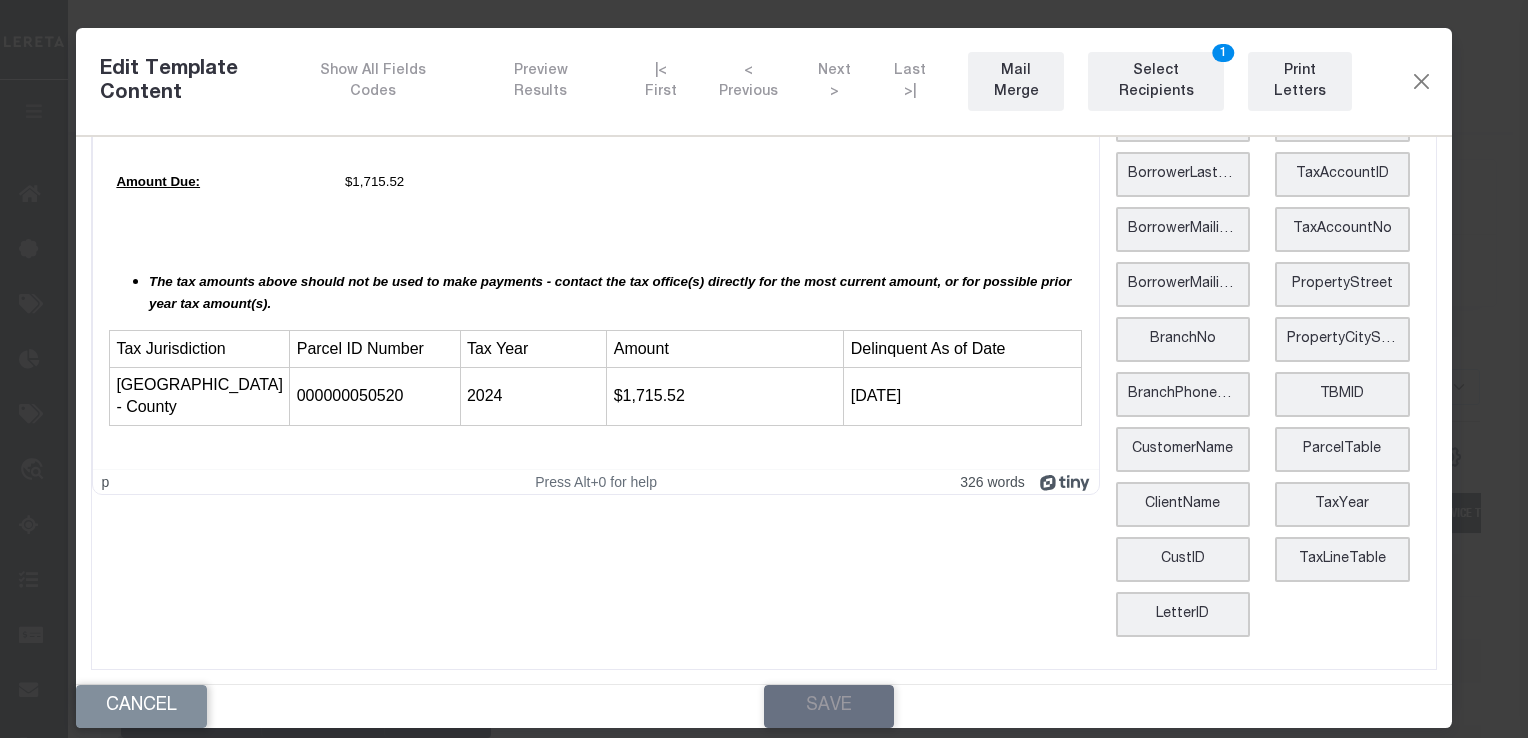 scroll, scrollTop: 700, scrollLeft: 0, axis: vertical 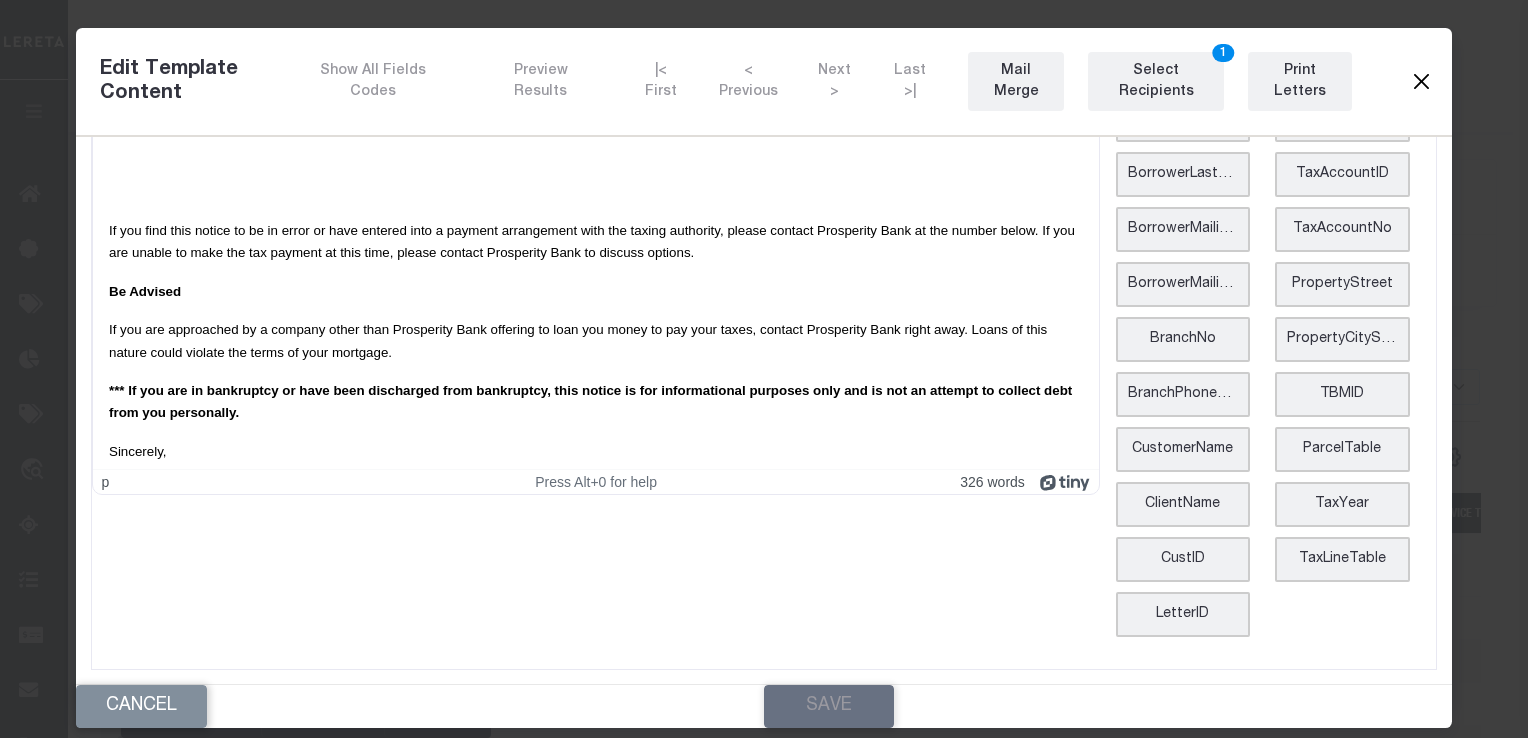 click at bounding box center [1421, 82] 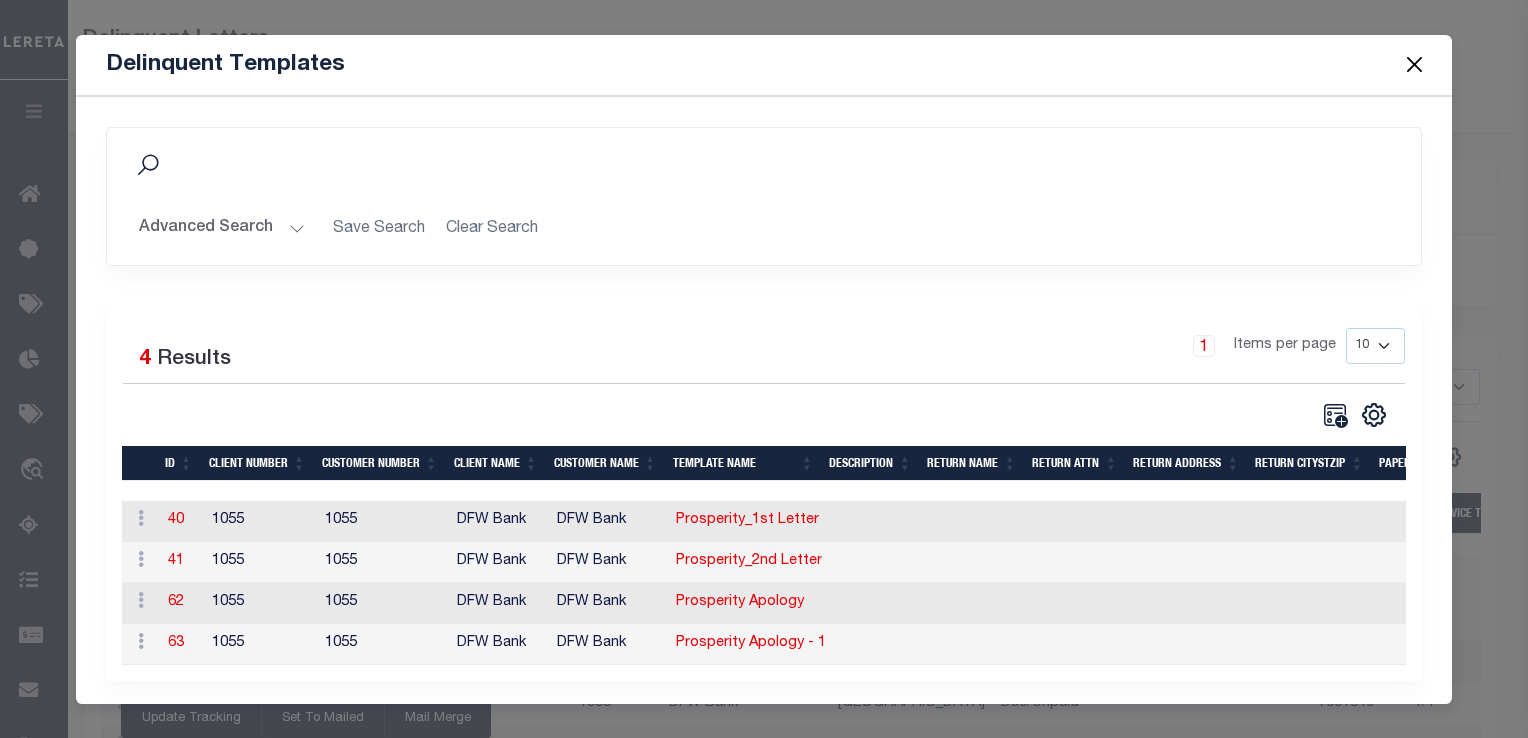 scroll, scrollTop: 0, scrollLeft: 0, axis: both 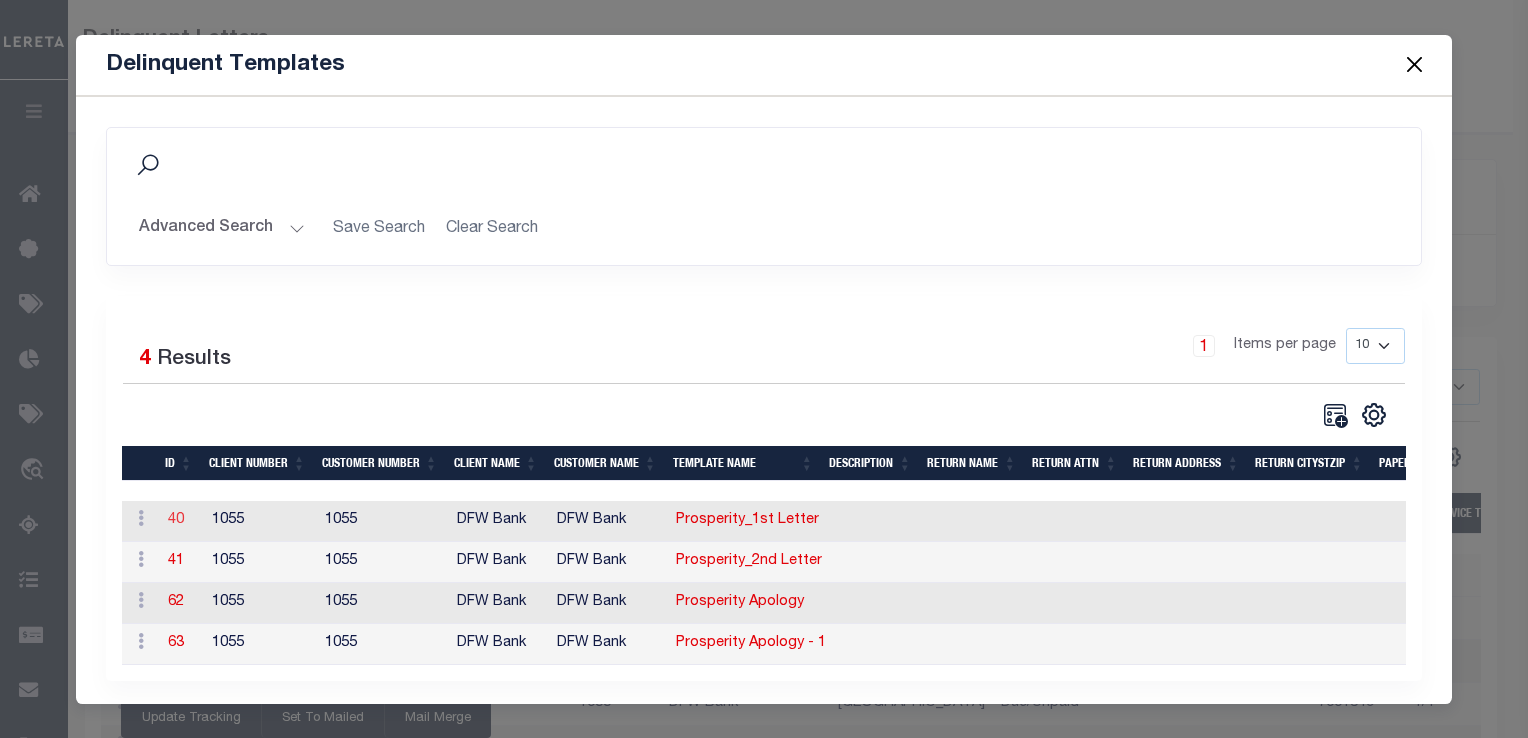 click on "40" at bounding box center (176, 520) 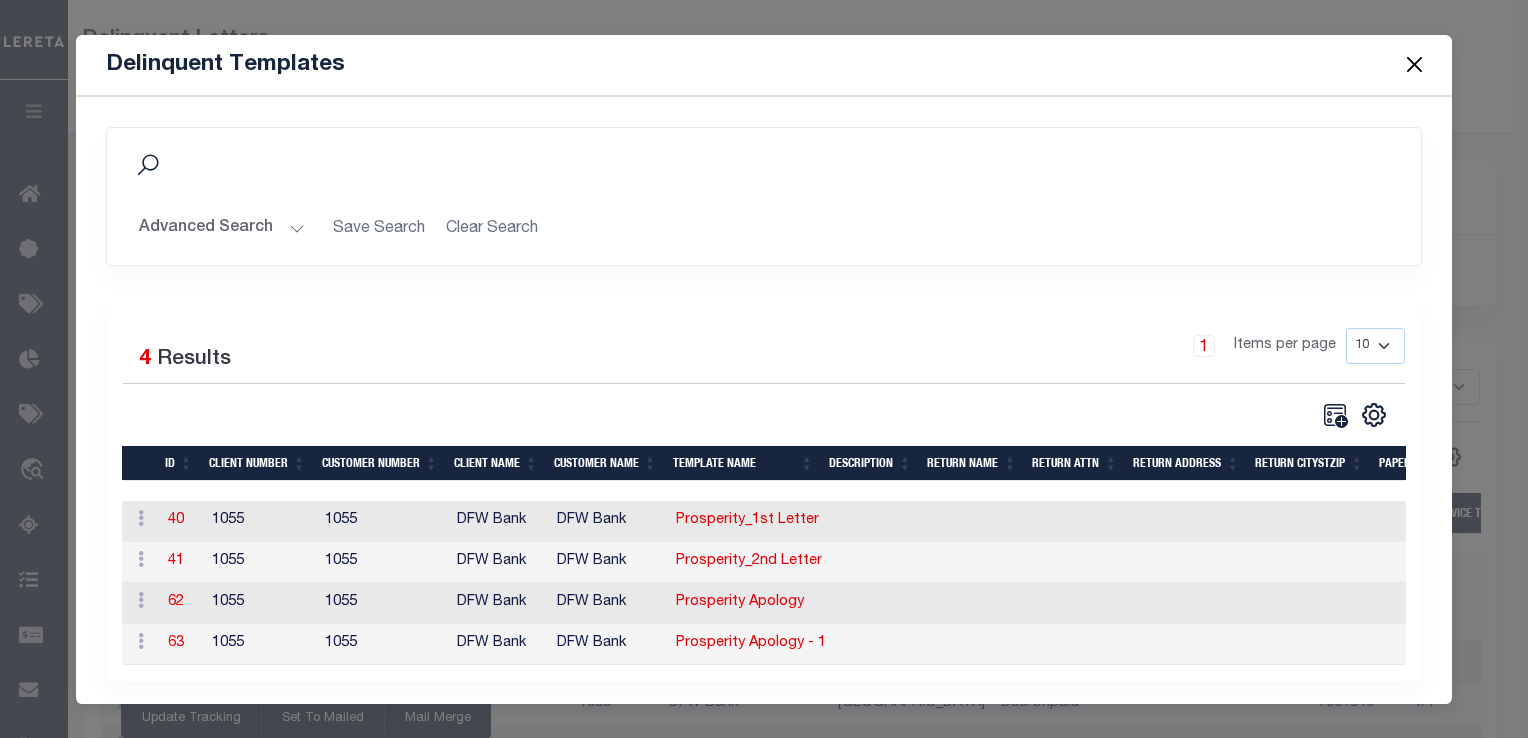 scroll, scrollTop: 0, scrollLeft: 0, axis: both 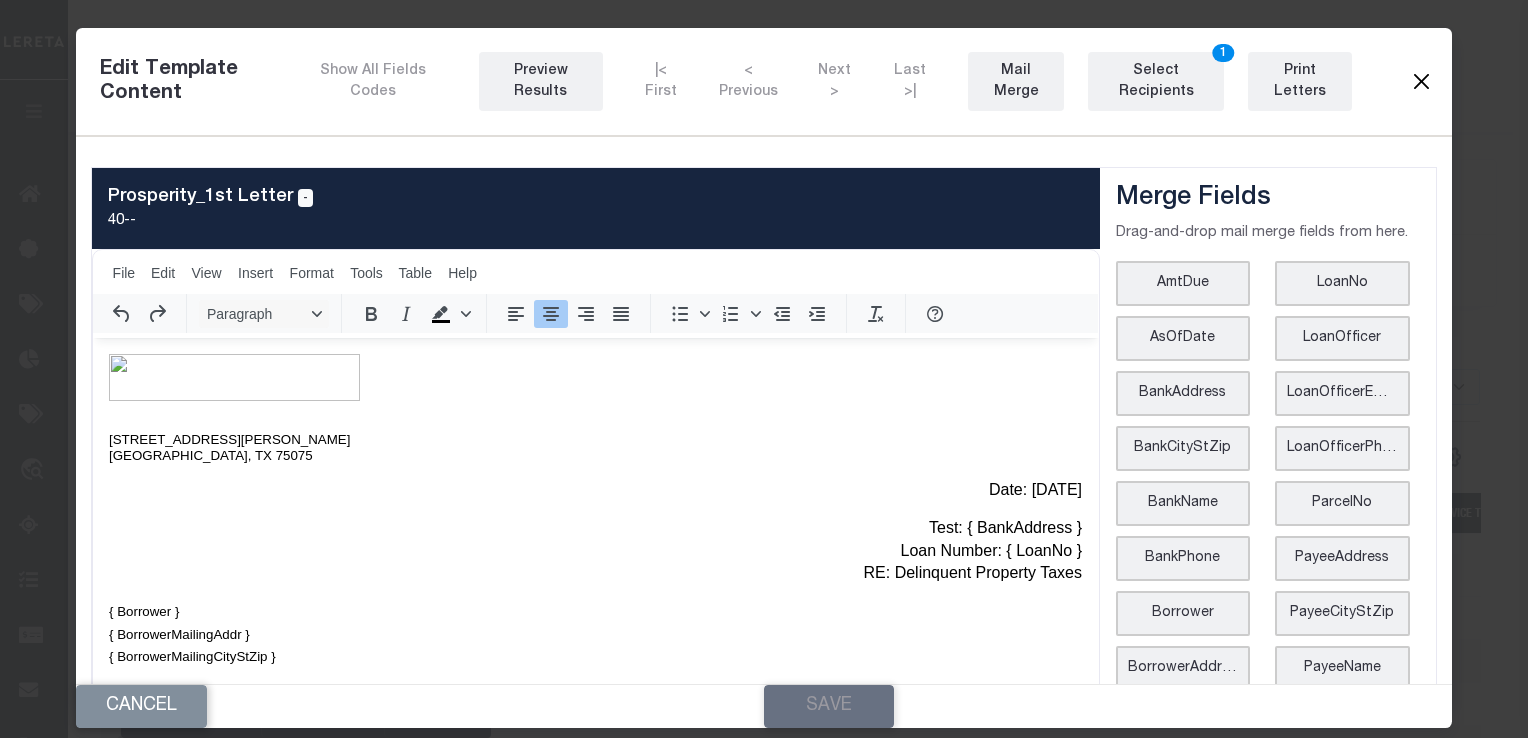 click at bounding box center [1421, 82] 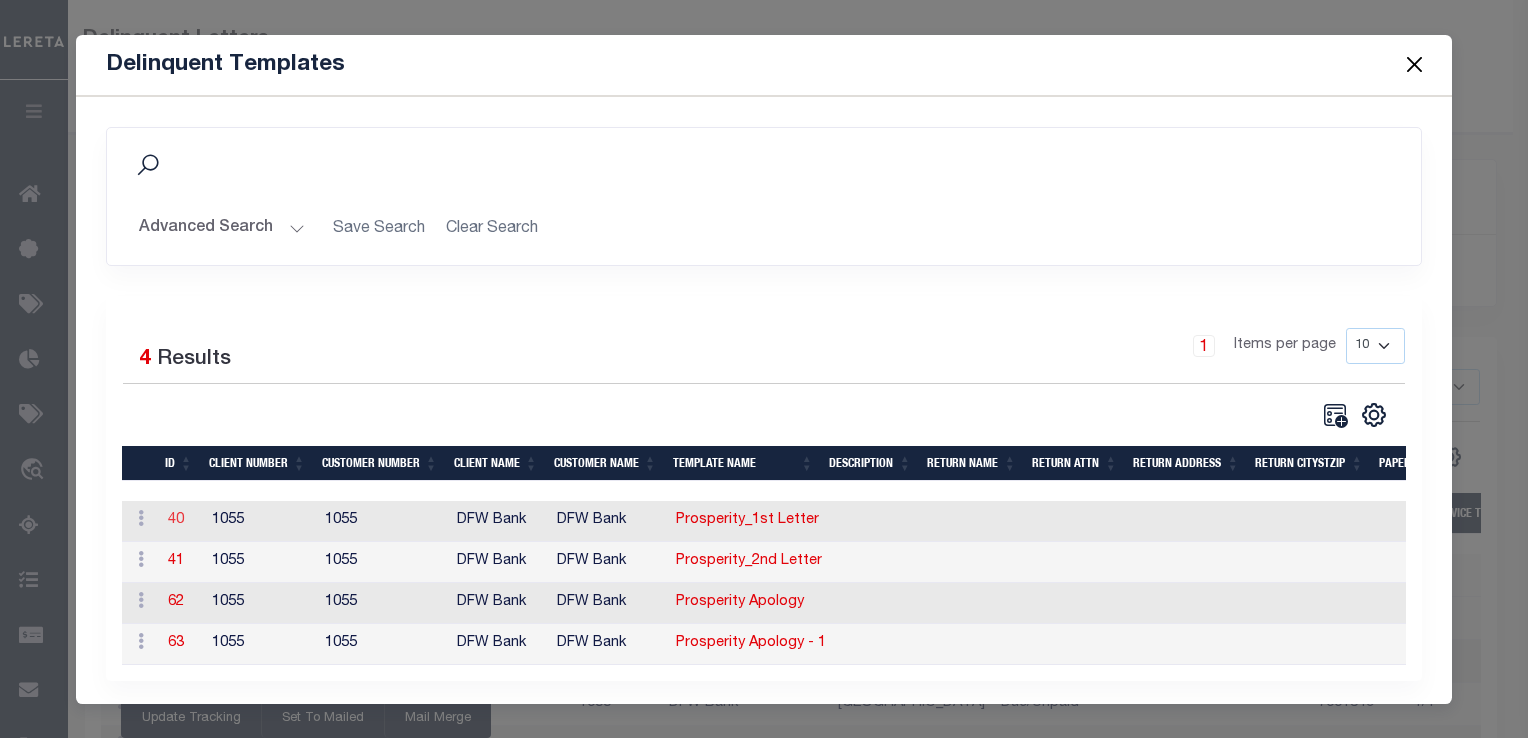 click on "40" at bounding box center [176, 520] 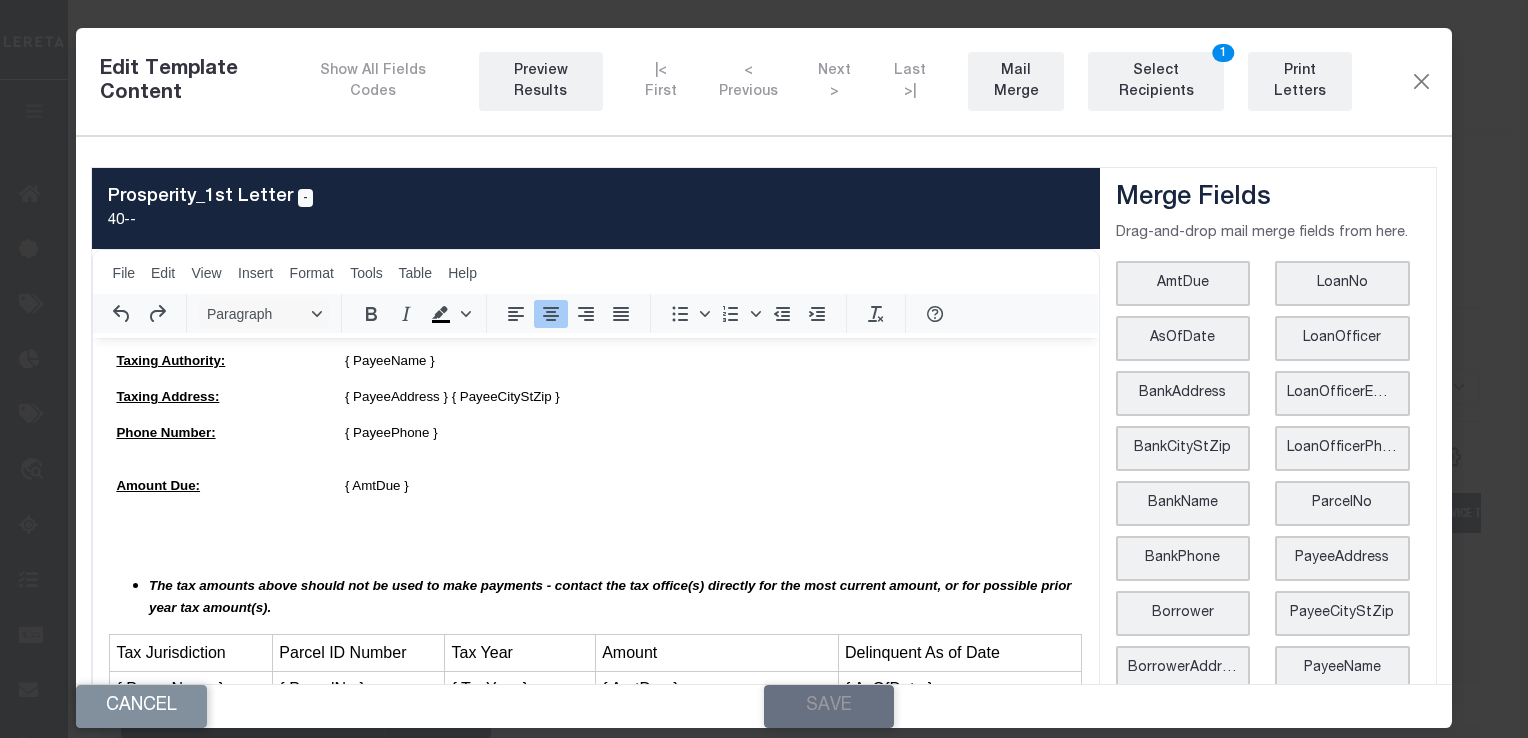 scroll, scrollTop: 831, scrollLeft: 0, axis: vertical 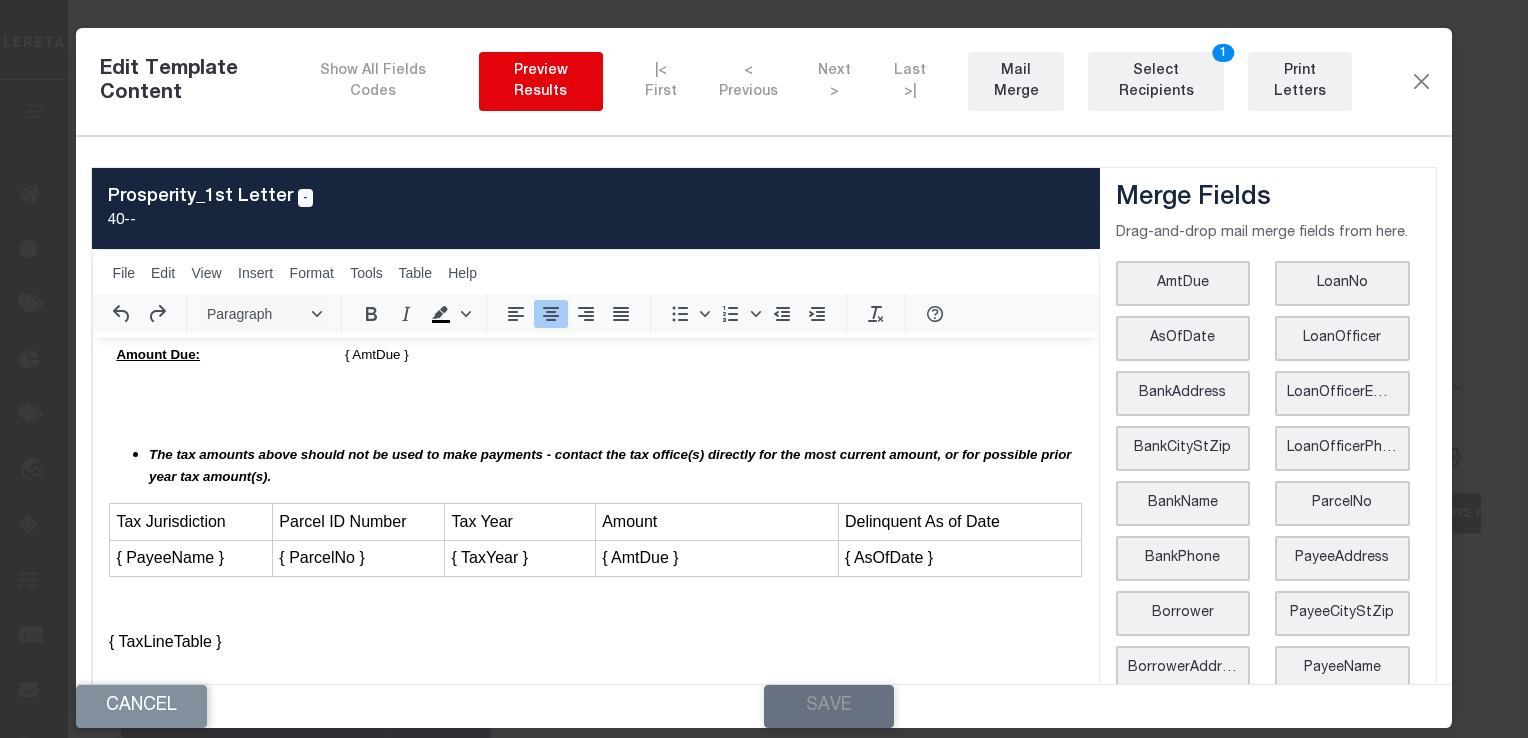 click on "Preview Results" at bounding box center [541, 82] 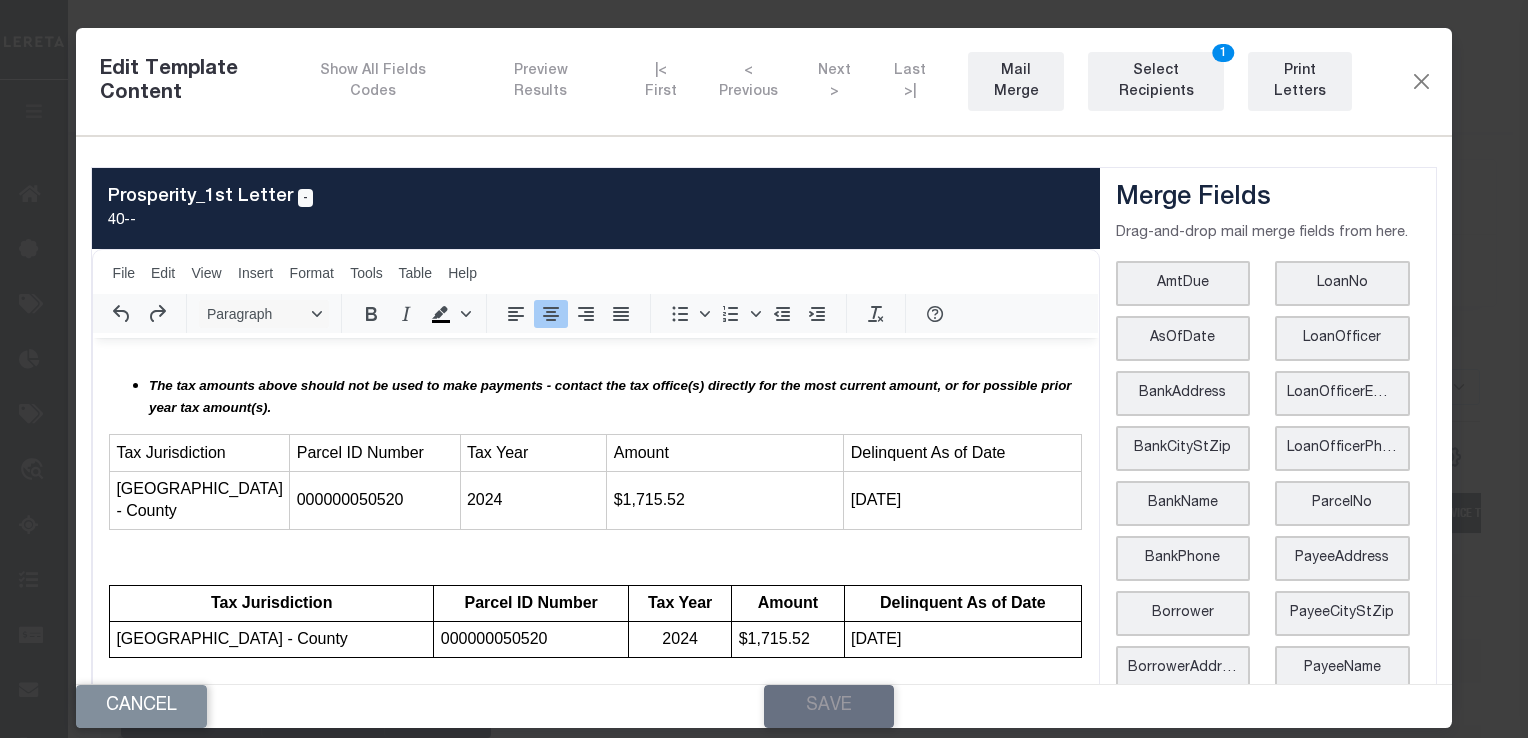 scroll, scrollTop: 904, scrollLeft: 0, axis: vertical 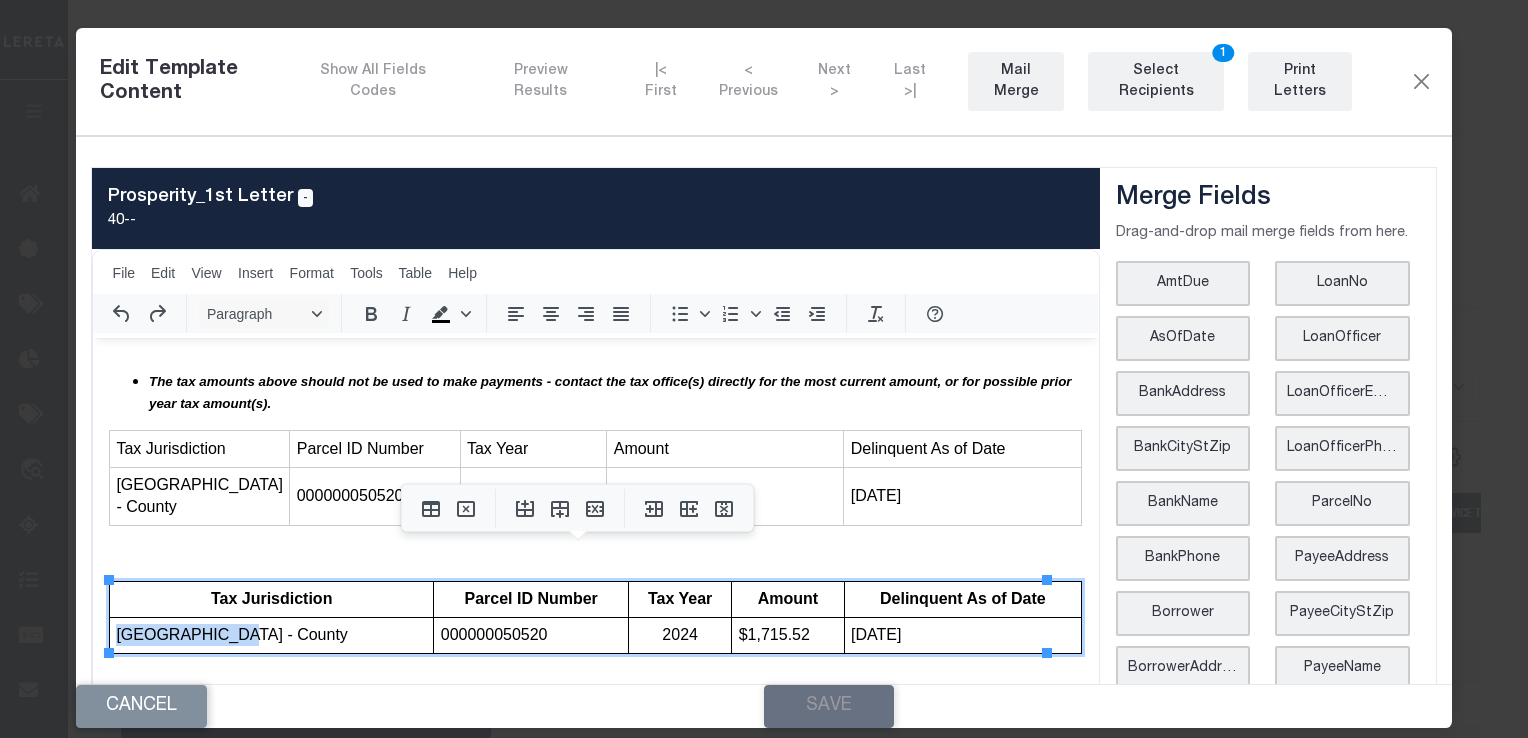drag, startPoint x: 119, startPoint y: 635, endPoint x: 260, endPoint y: 640, distance: 141.08862 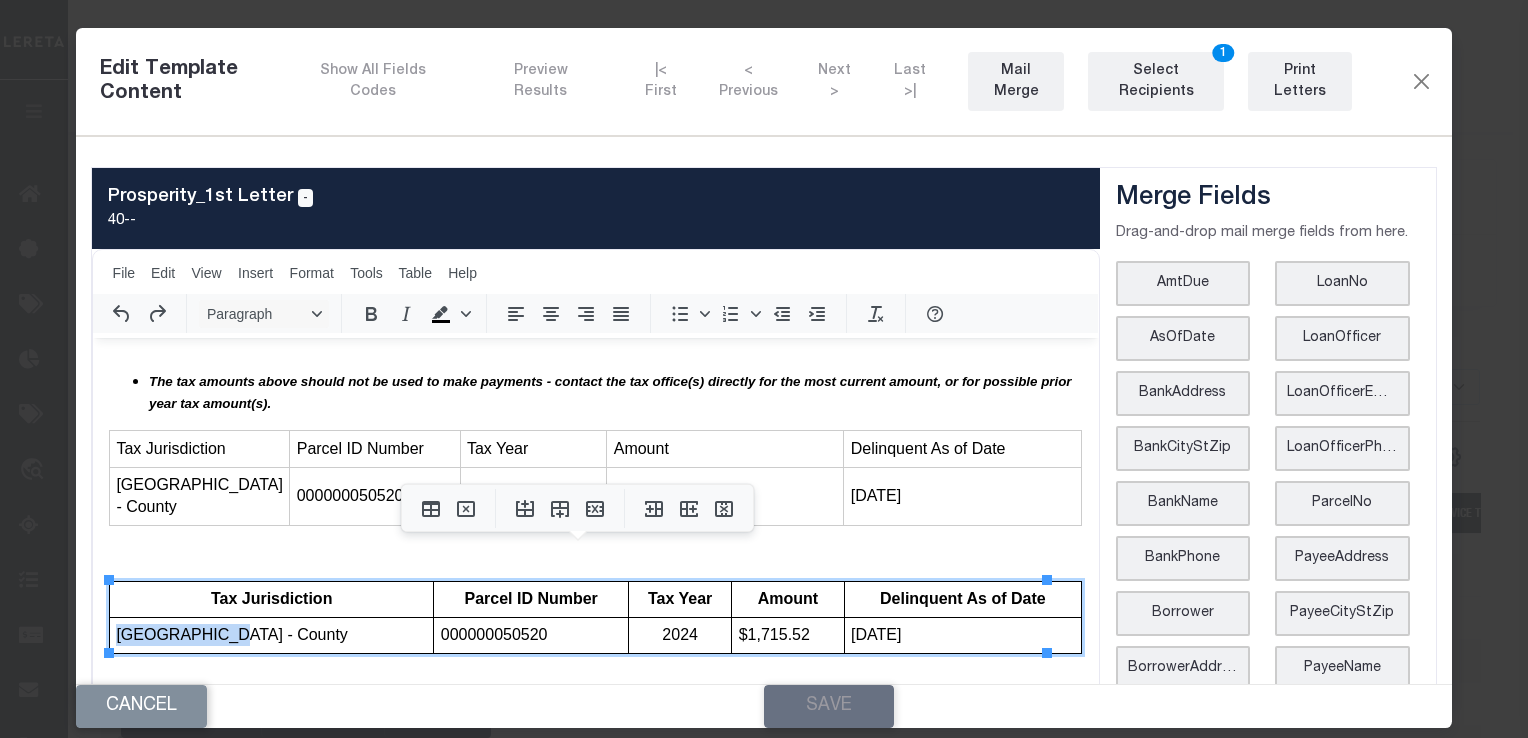 drag, startPoint x: 251, startPoint y: 634, endPoint x: 117, endPoint y: 631, distance: 134.03358 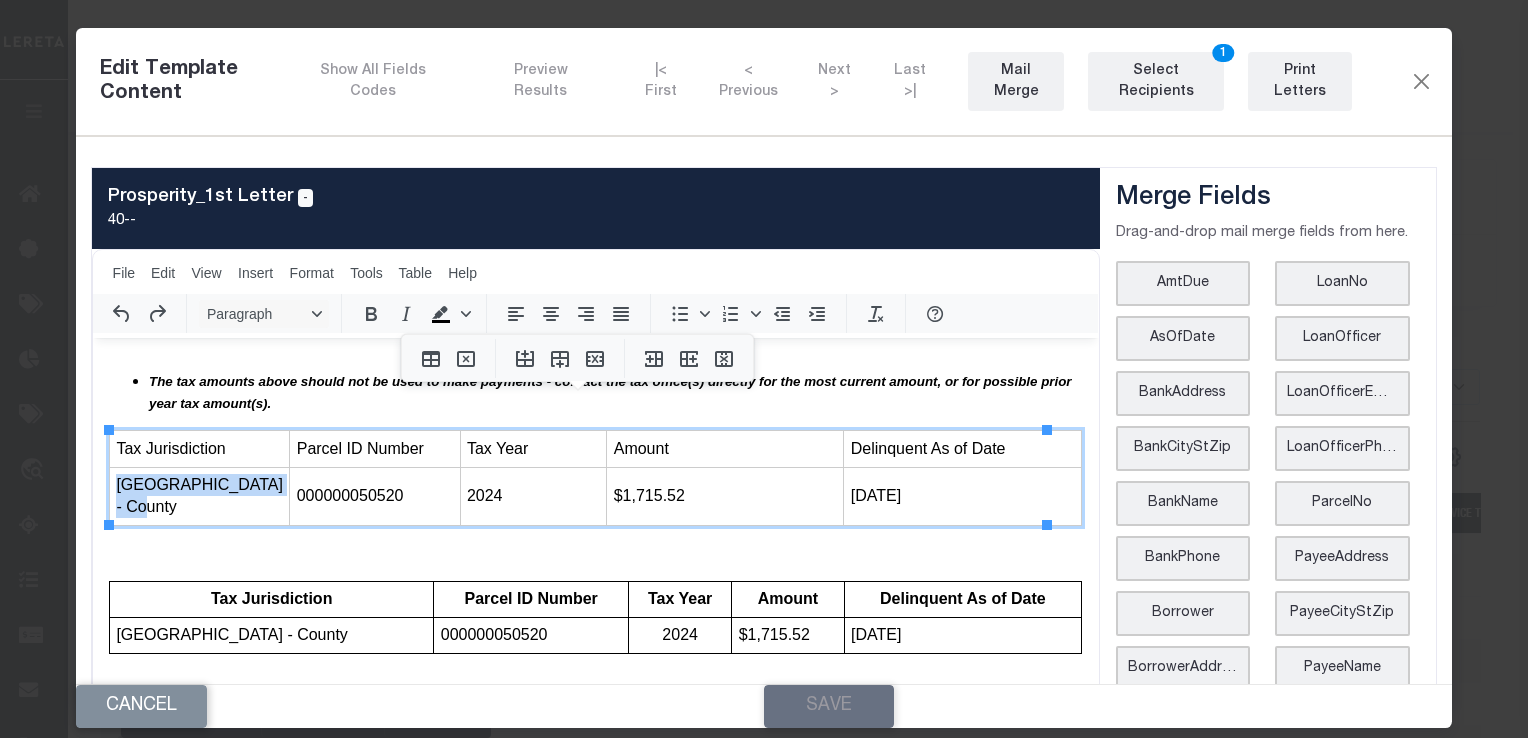 drag, startPoint x: 195, startPoint y: 507, endPoint x: 118, endPoint y: 483, distance: 80.65358 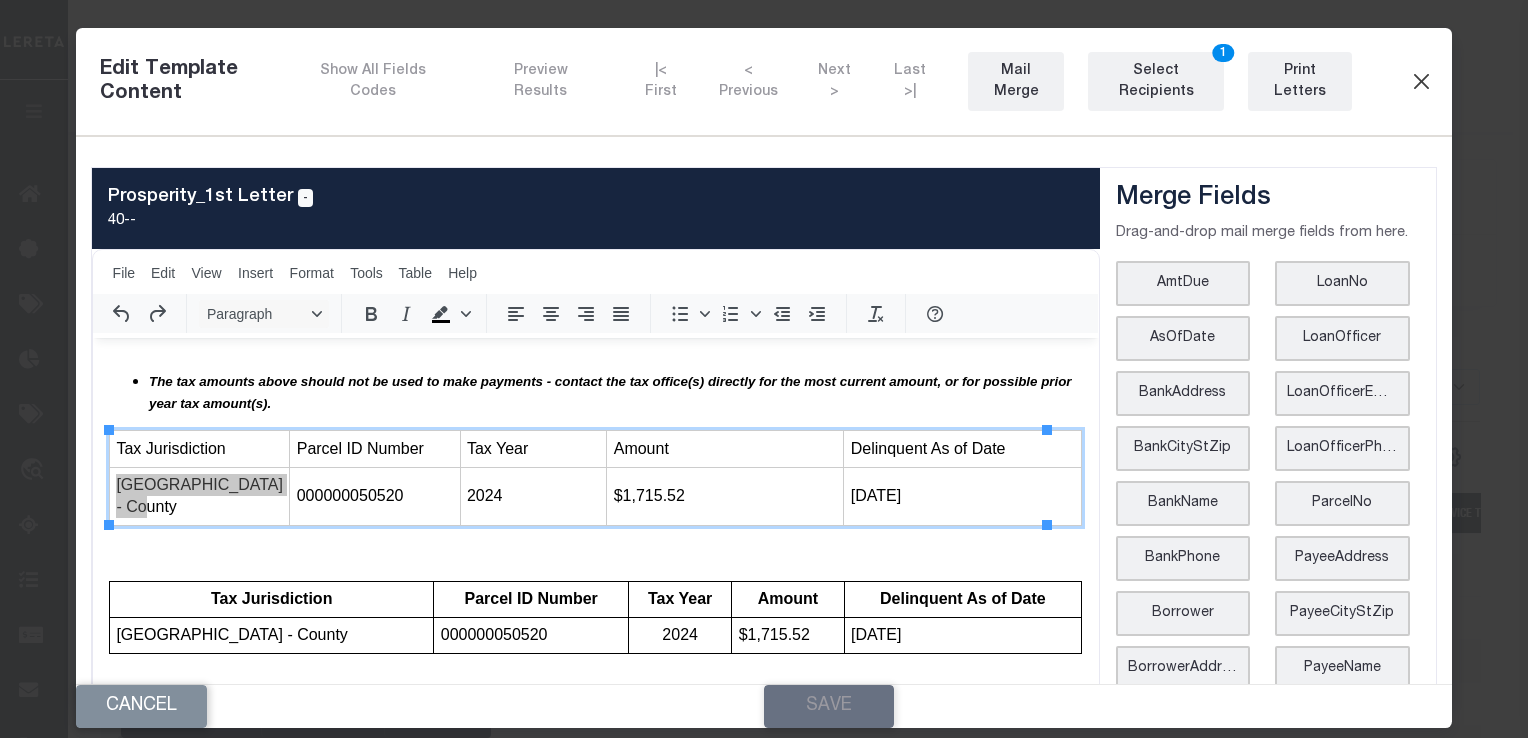 click at bounding box center (1421, 82) 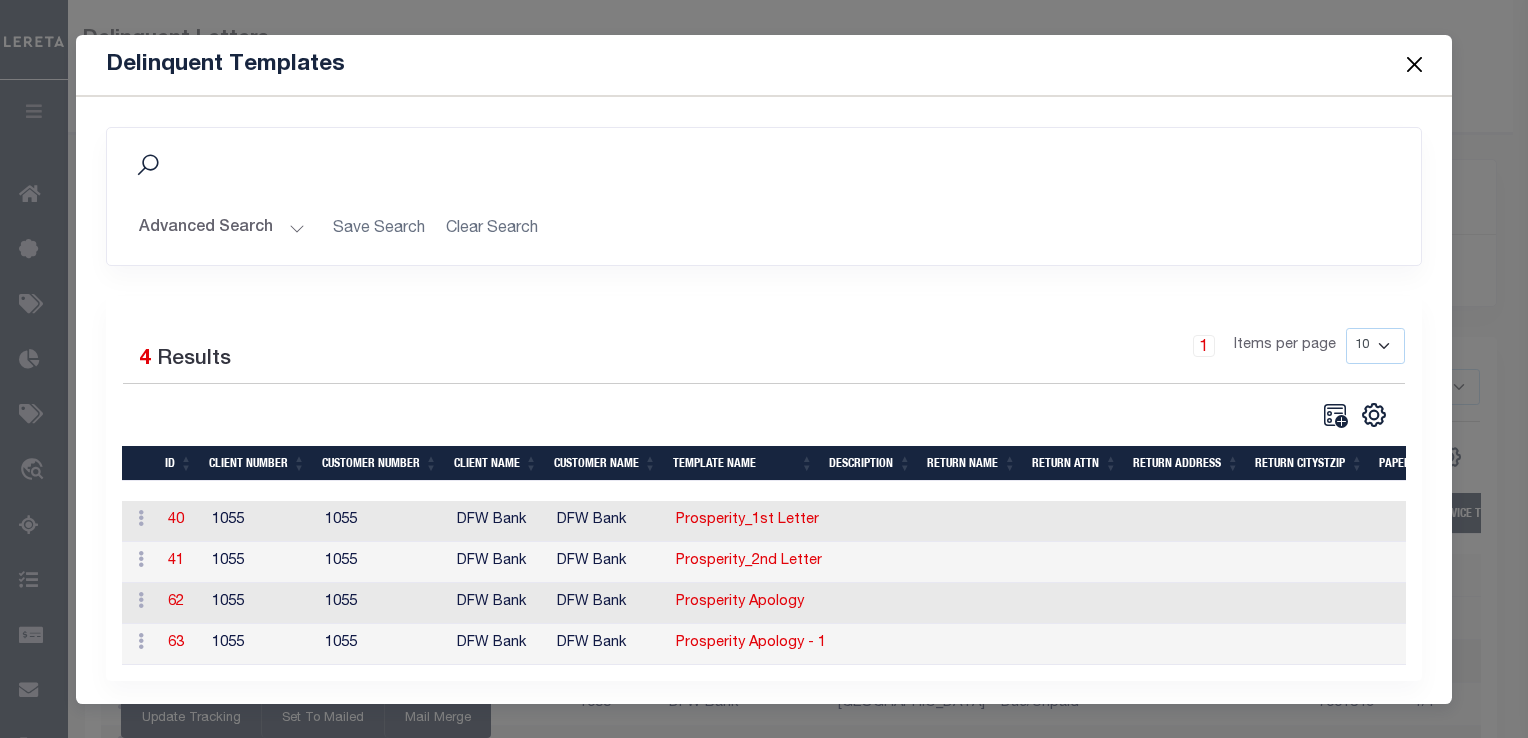 scroll, scrollTop: 0, scrollLeft: 0, axis: both 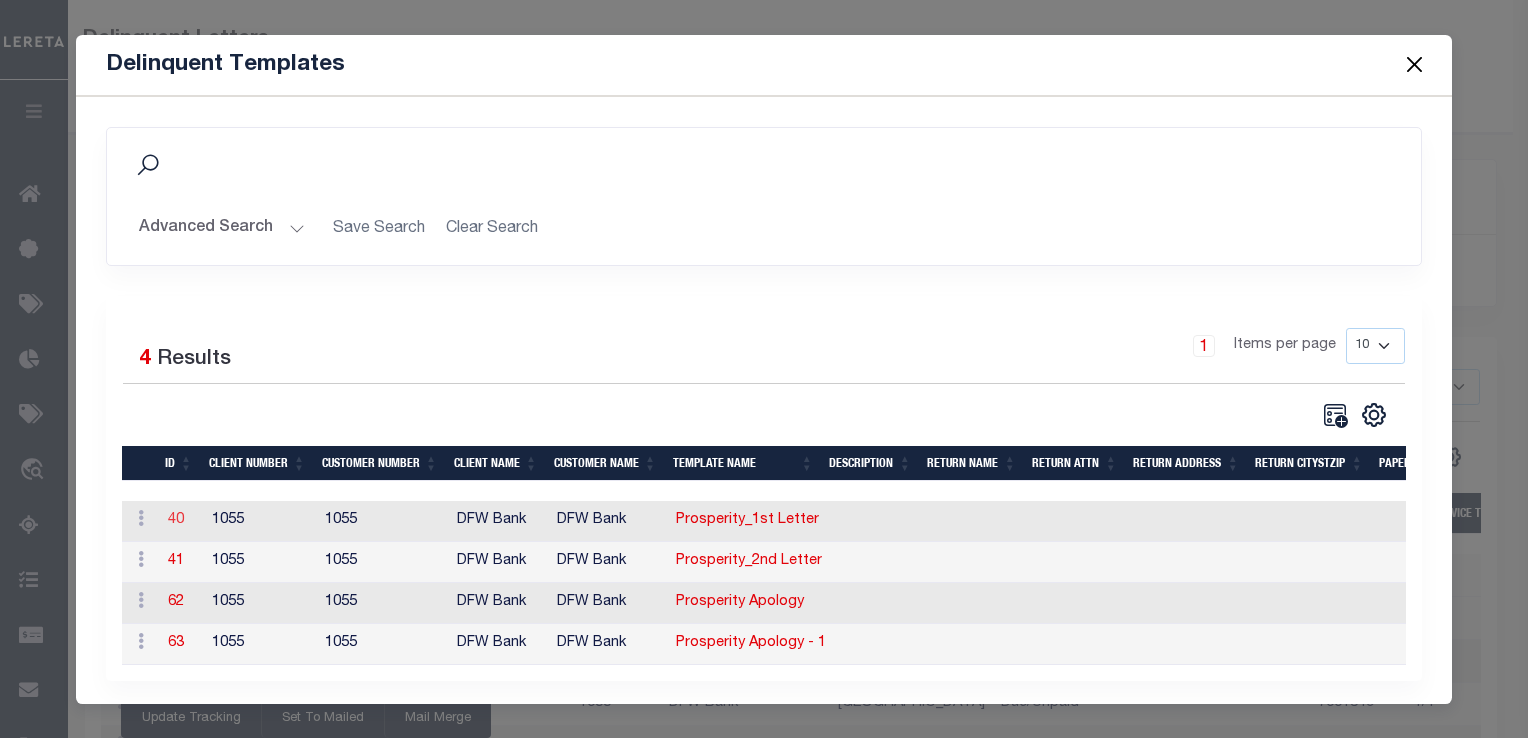 click on "40" at bounding box center [176, 520] 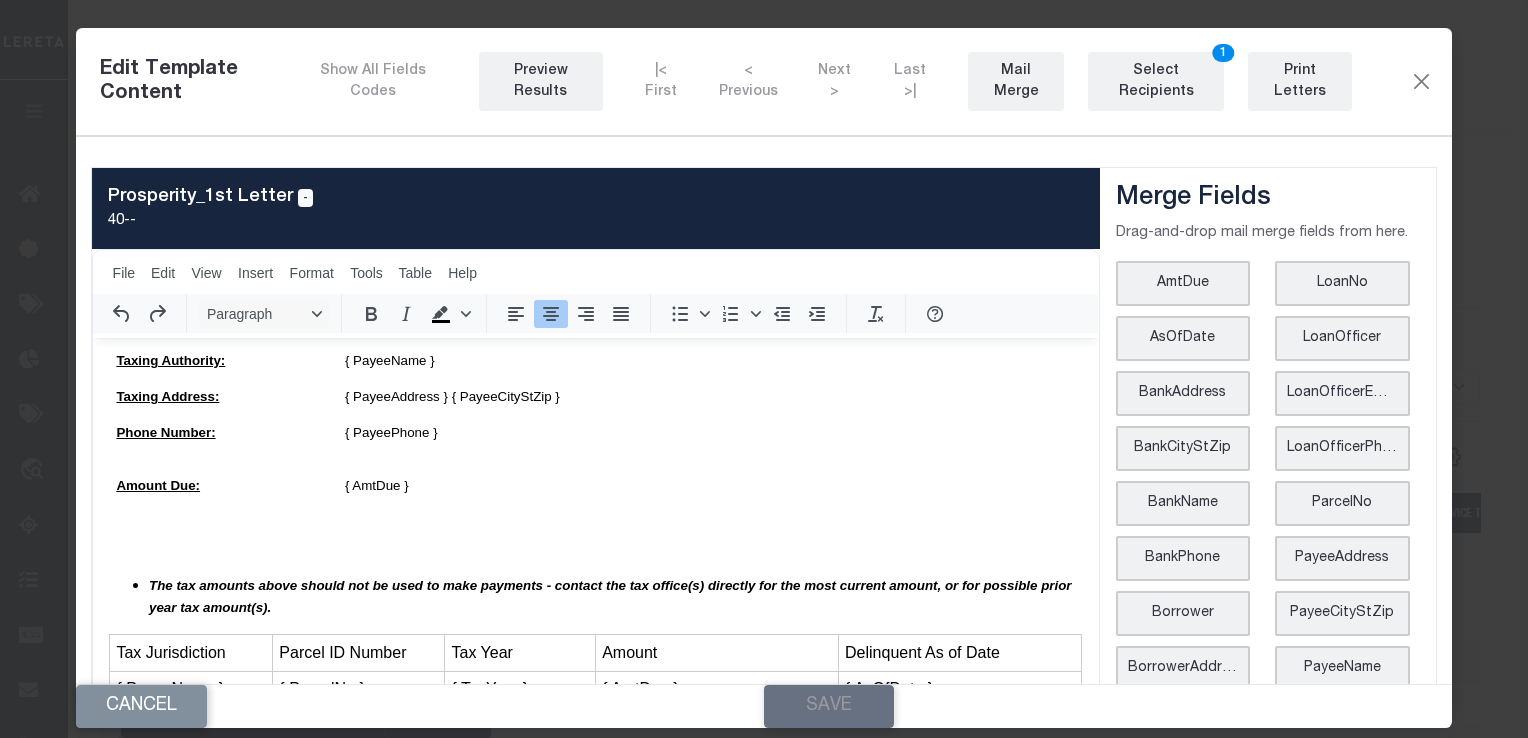 scroll, scrollTop: 831, scrollLeft: 0, axis: vertical 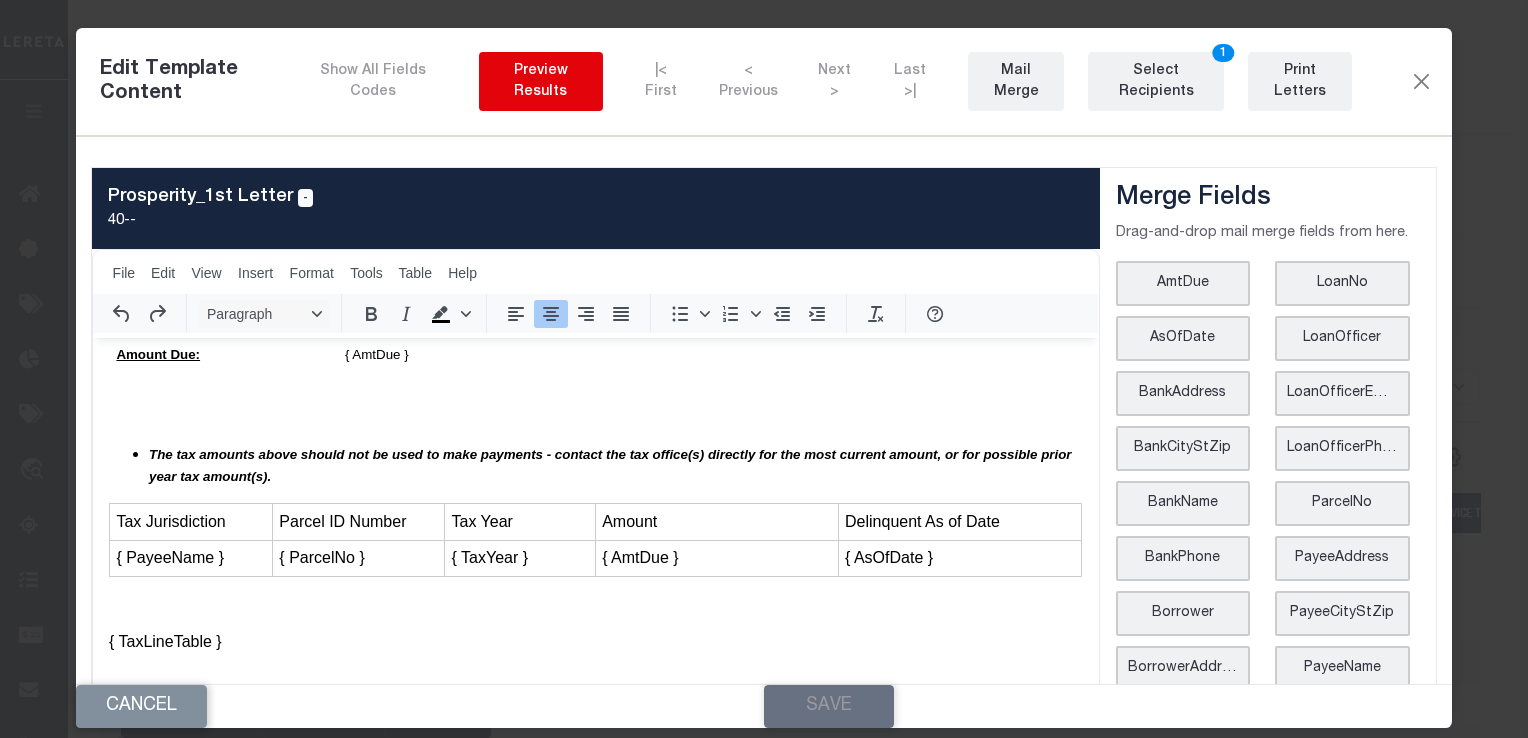 click on "Preview Results" at bounding box center (541, 82) 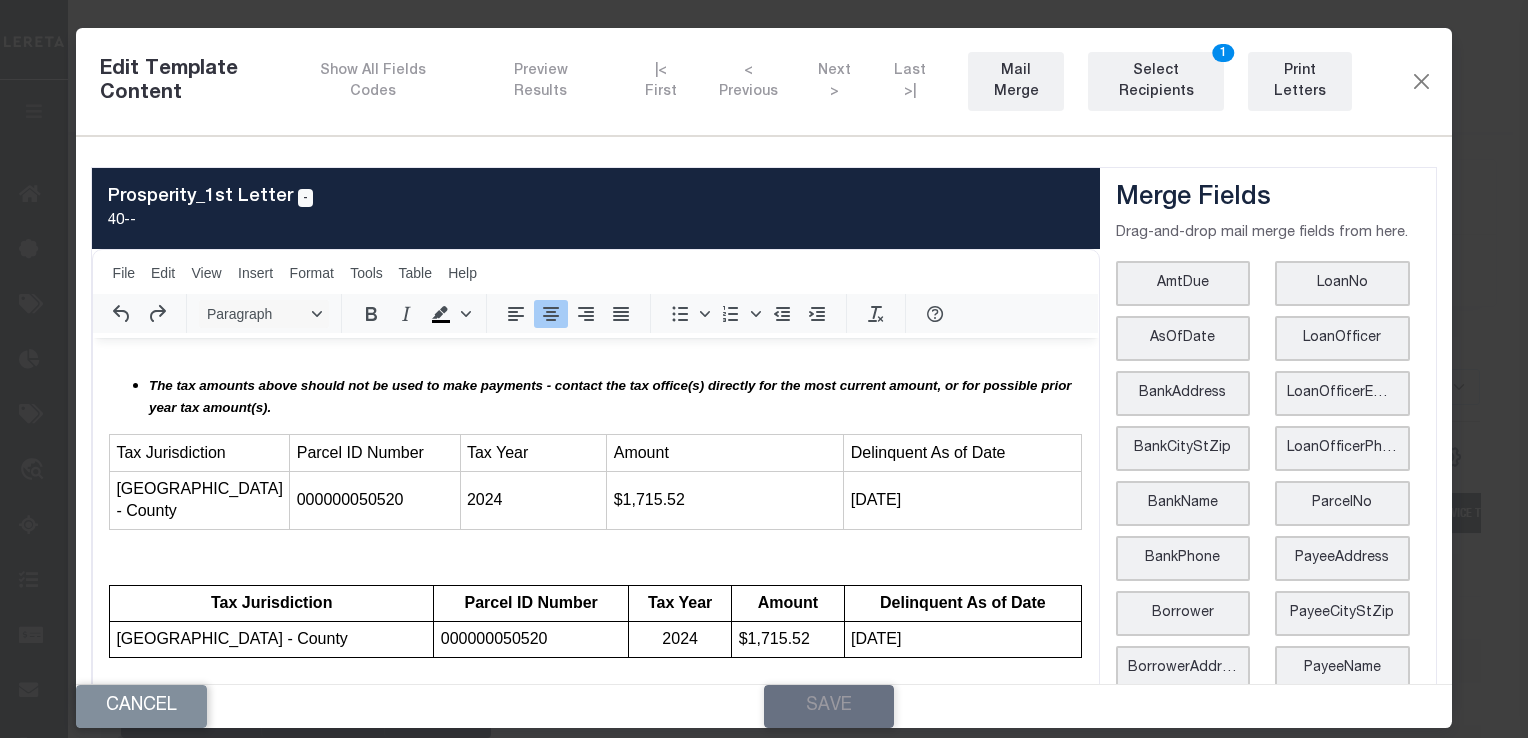 scroll, scrollTop: 904, scrollLeft: 0, axis: vertical 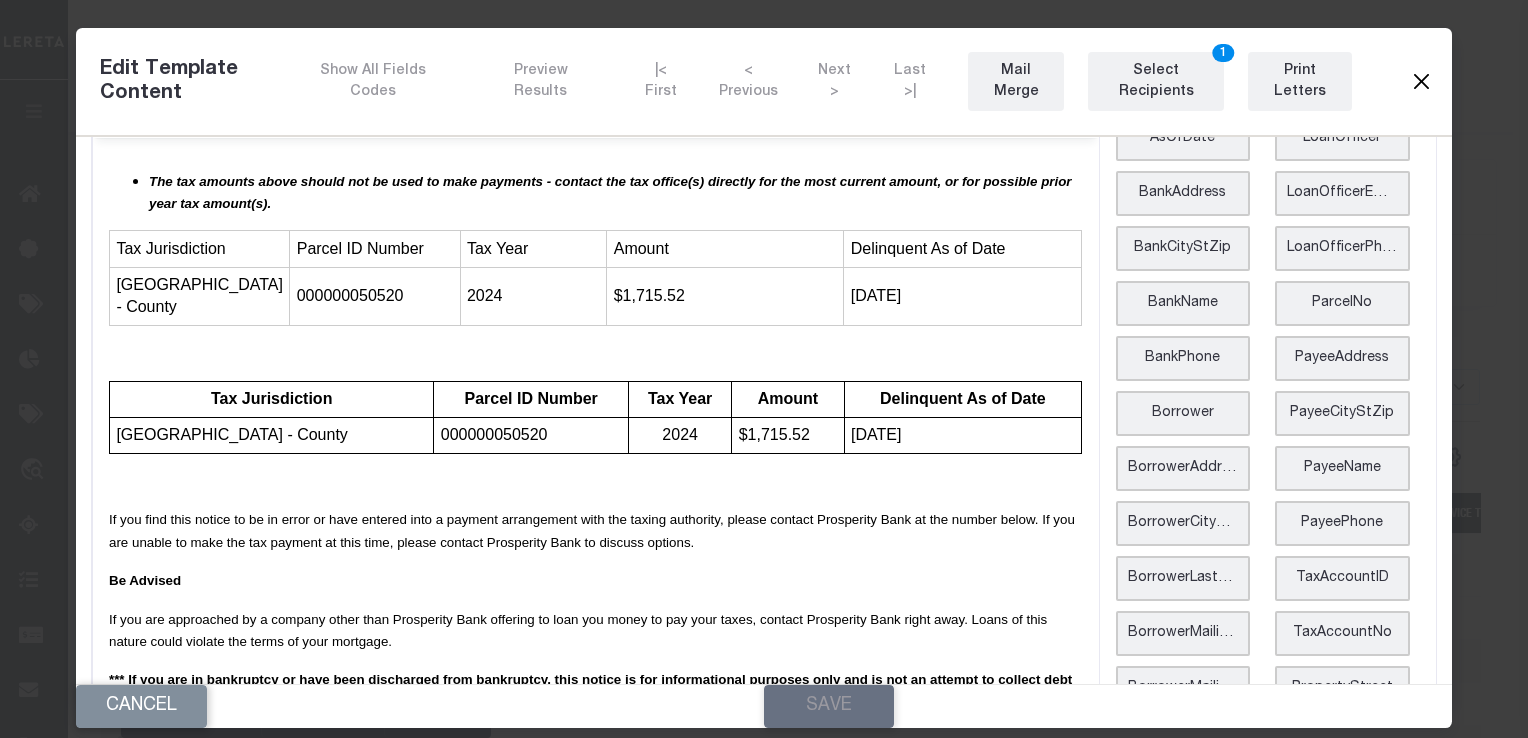 click at bounding box center (1421, 82) 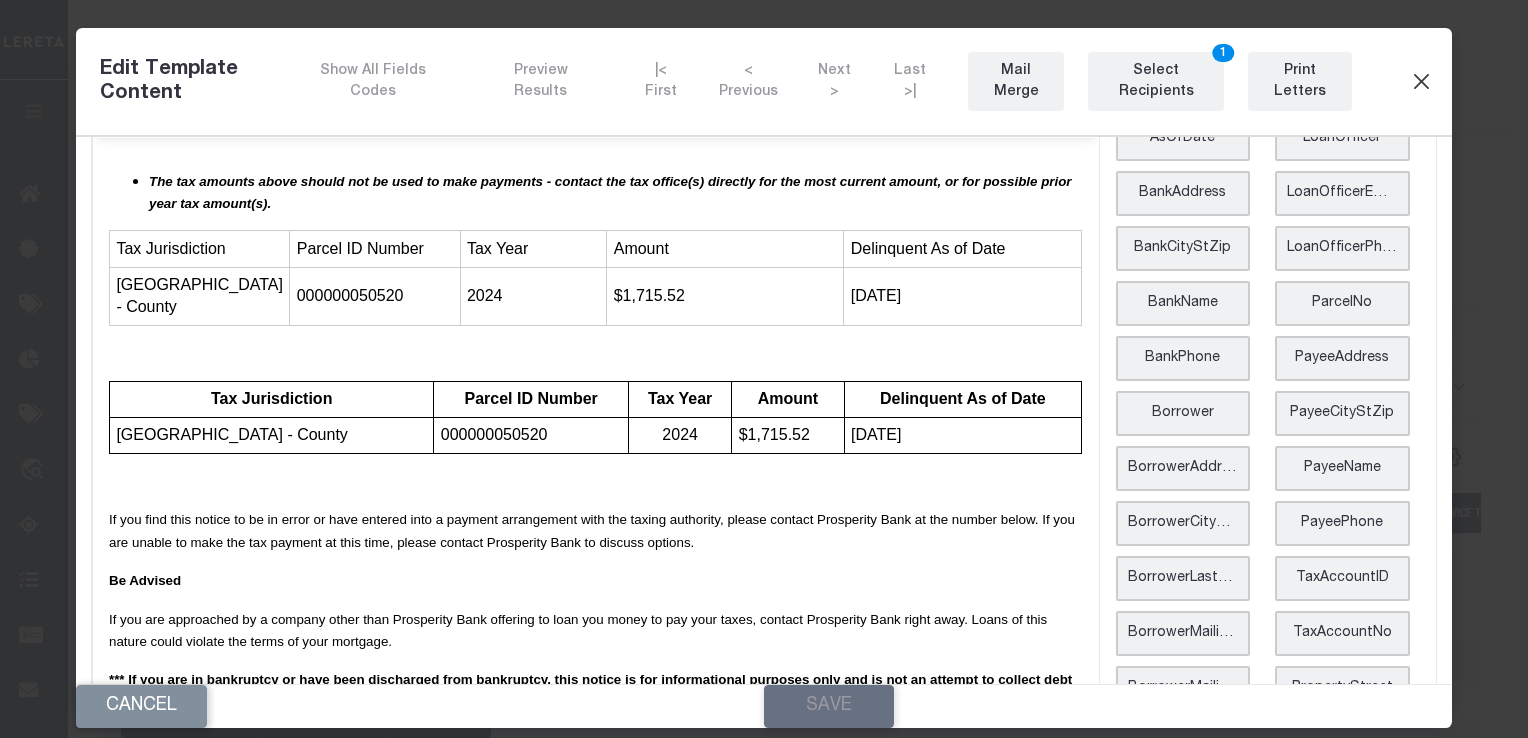 scroll, scrollTop: 0, scrollLeft: 0, axis: both 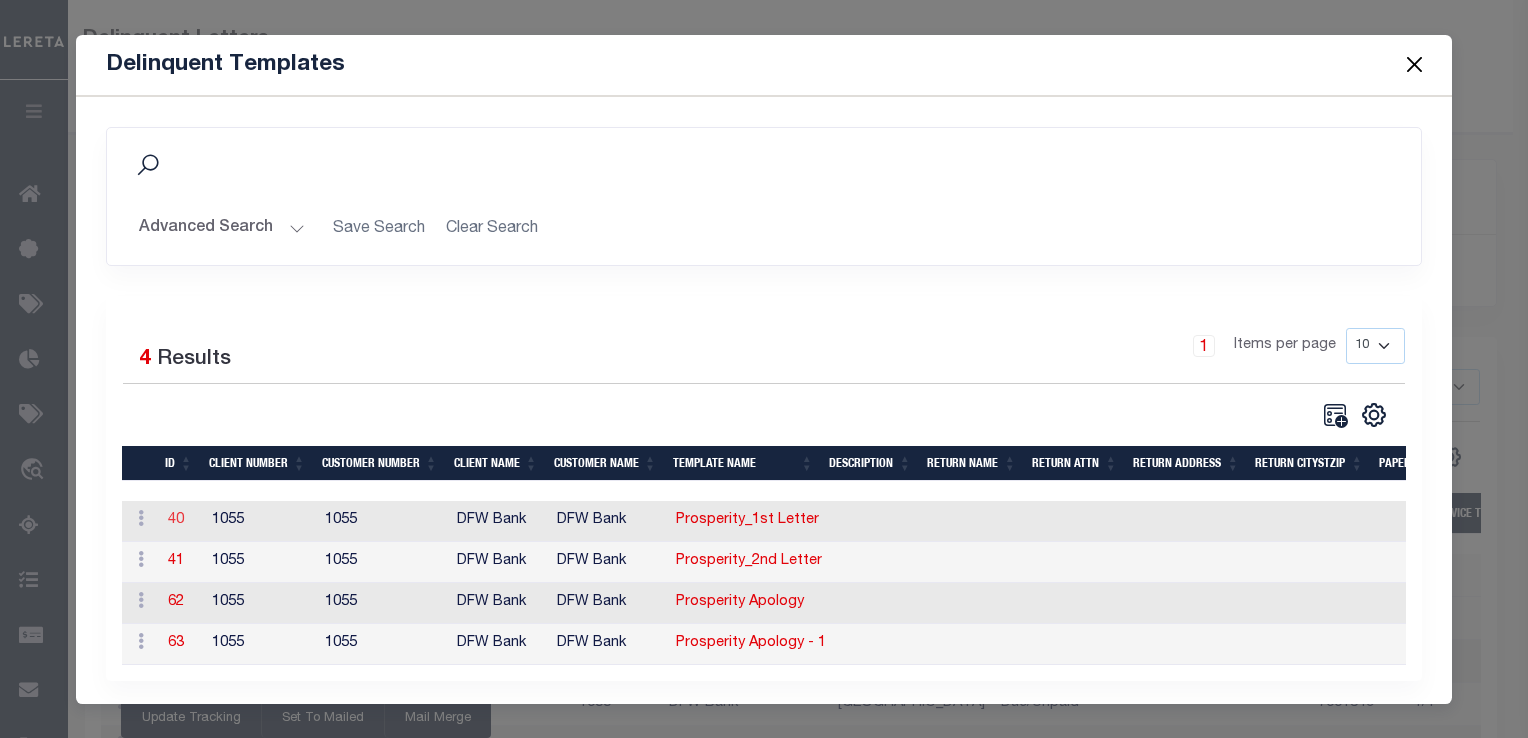click on "40" at bounding box center [176, 520] 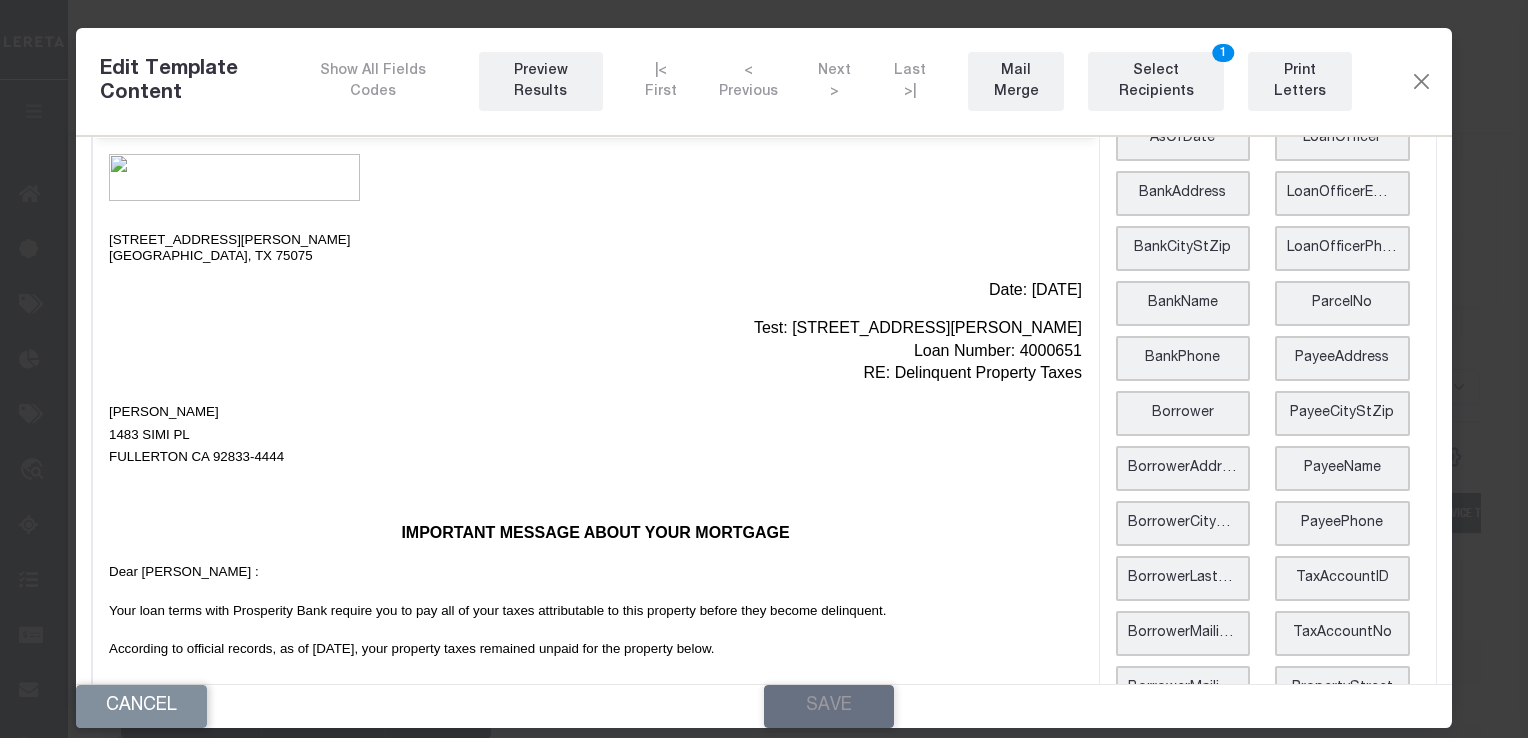 scroll, scrollTop: 0, scrollLeft: 0, axis: both 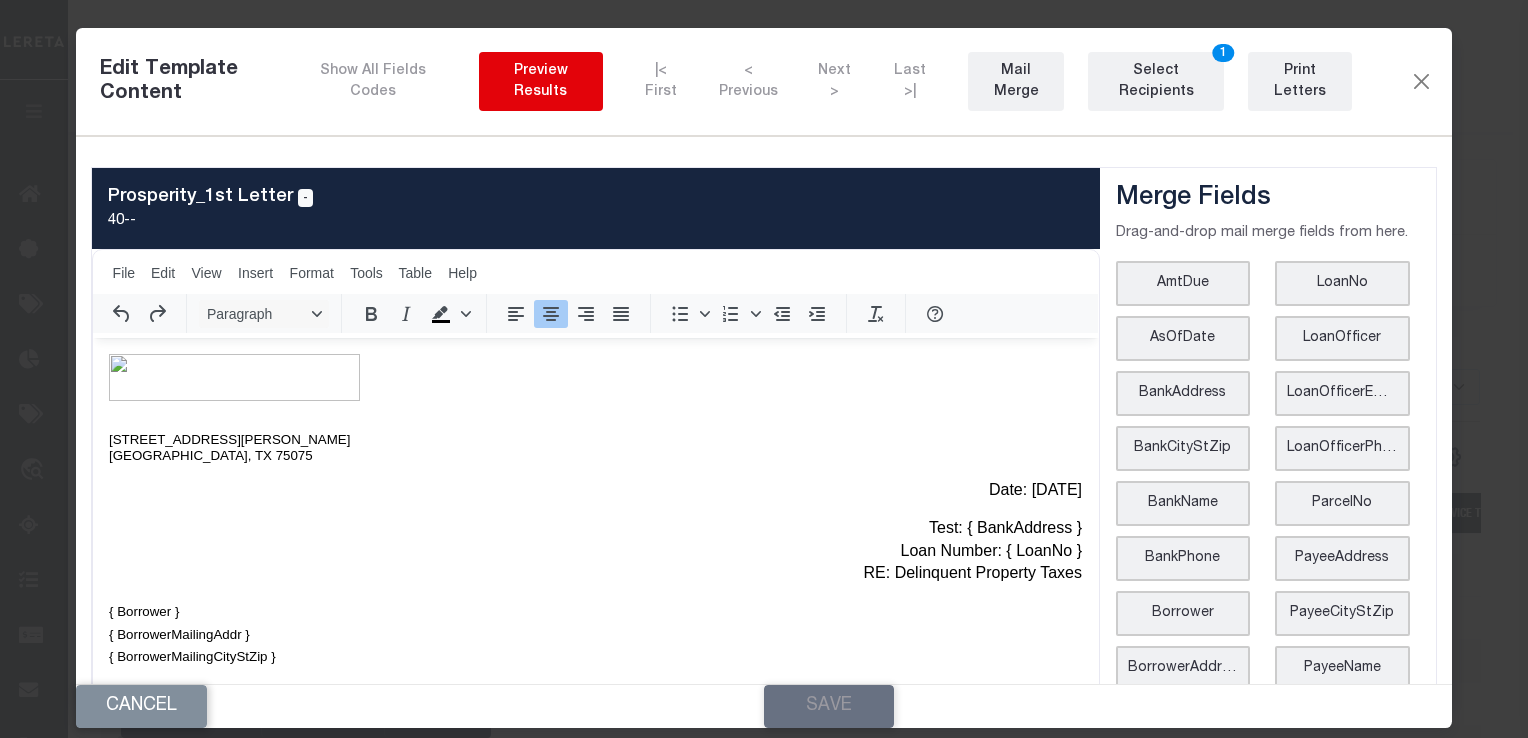click on "Preview Results" at bounding box center [541, 82] 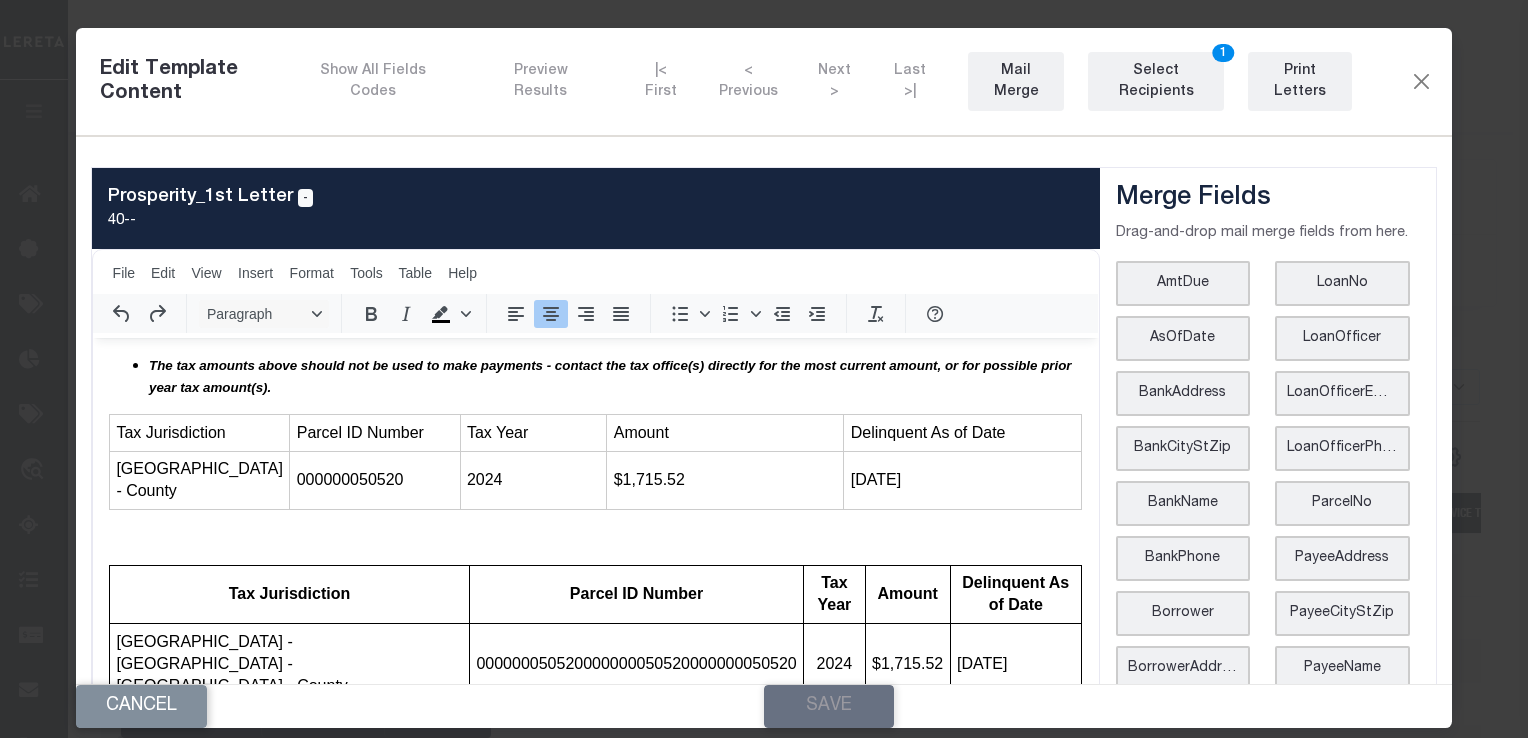 scroll, scrollTop: 971, scrollLeft: 0, axis: vertical 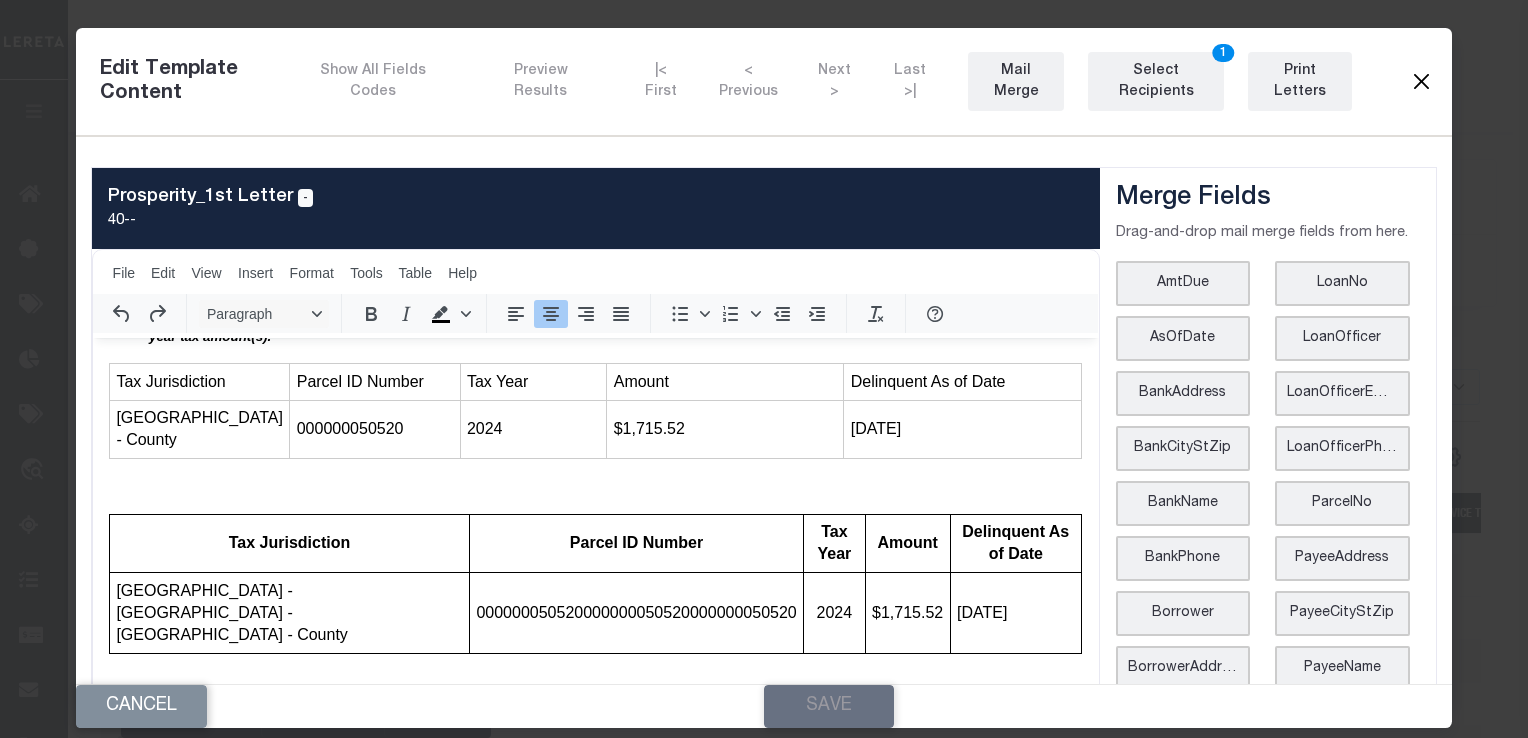 click at bounding box center (1421, 82) 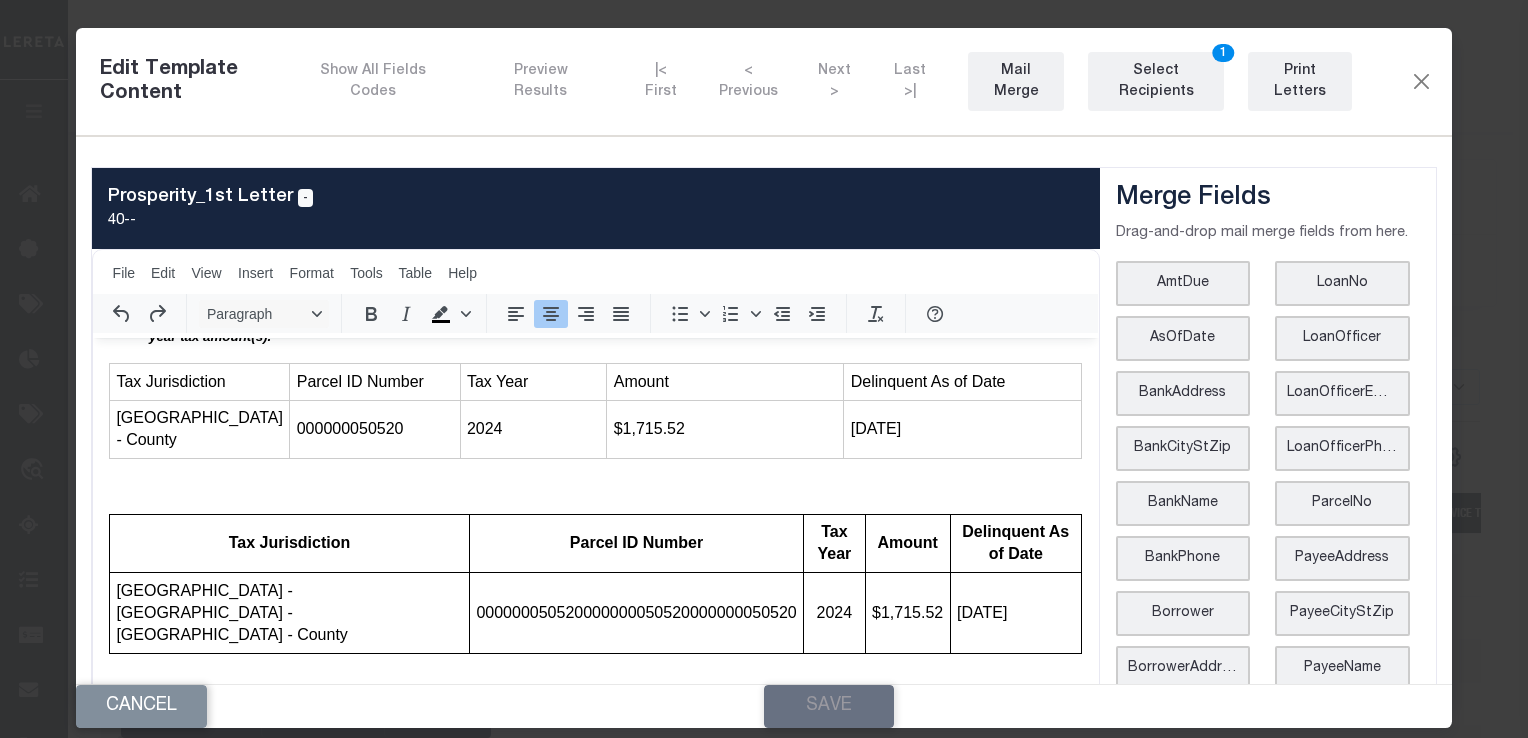scroll, scrollTop: 0, scrollLeft: 0, axis: both 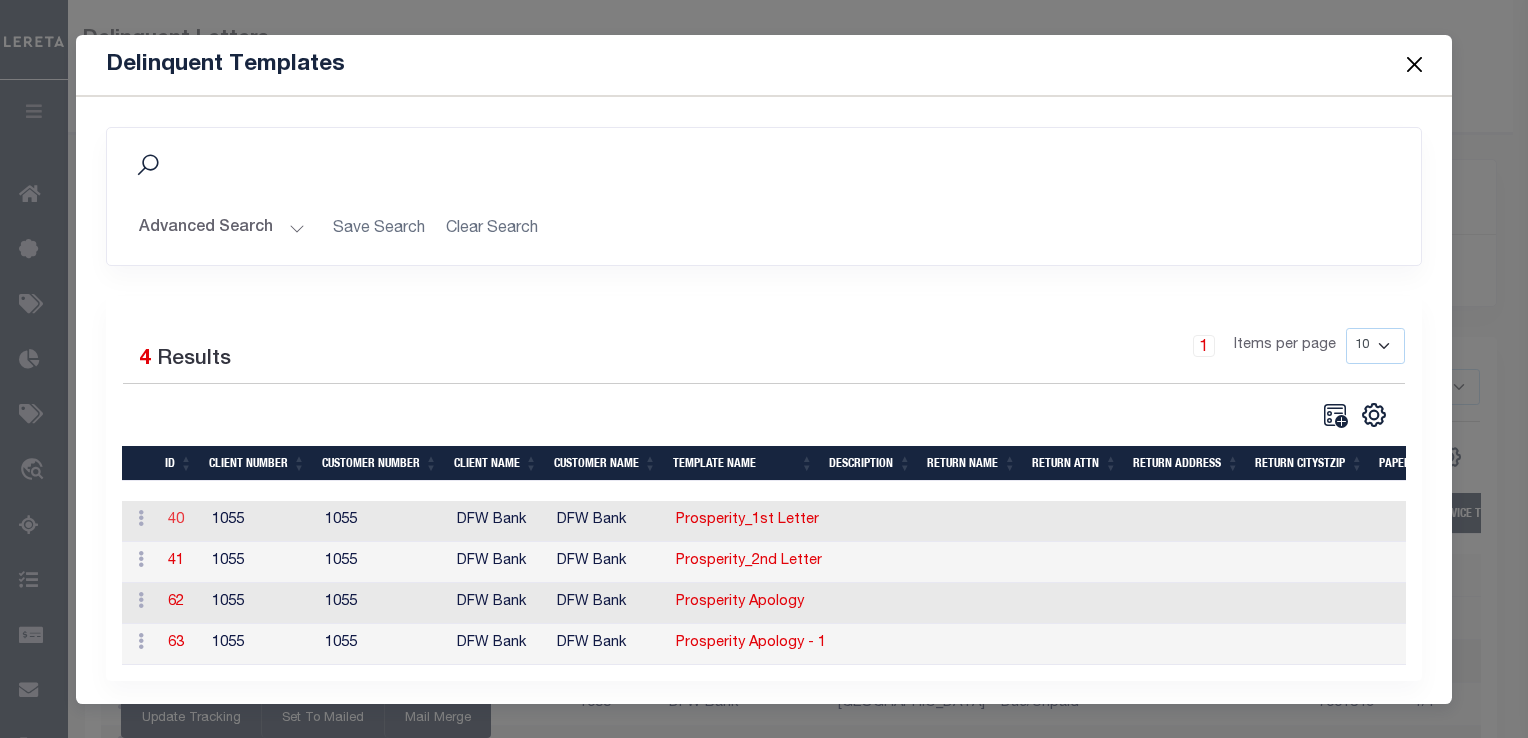 click on "40" at bounding box center [176, 520] 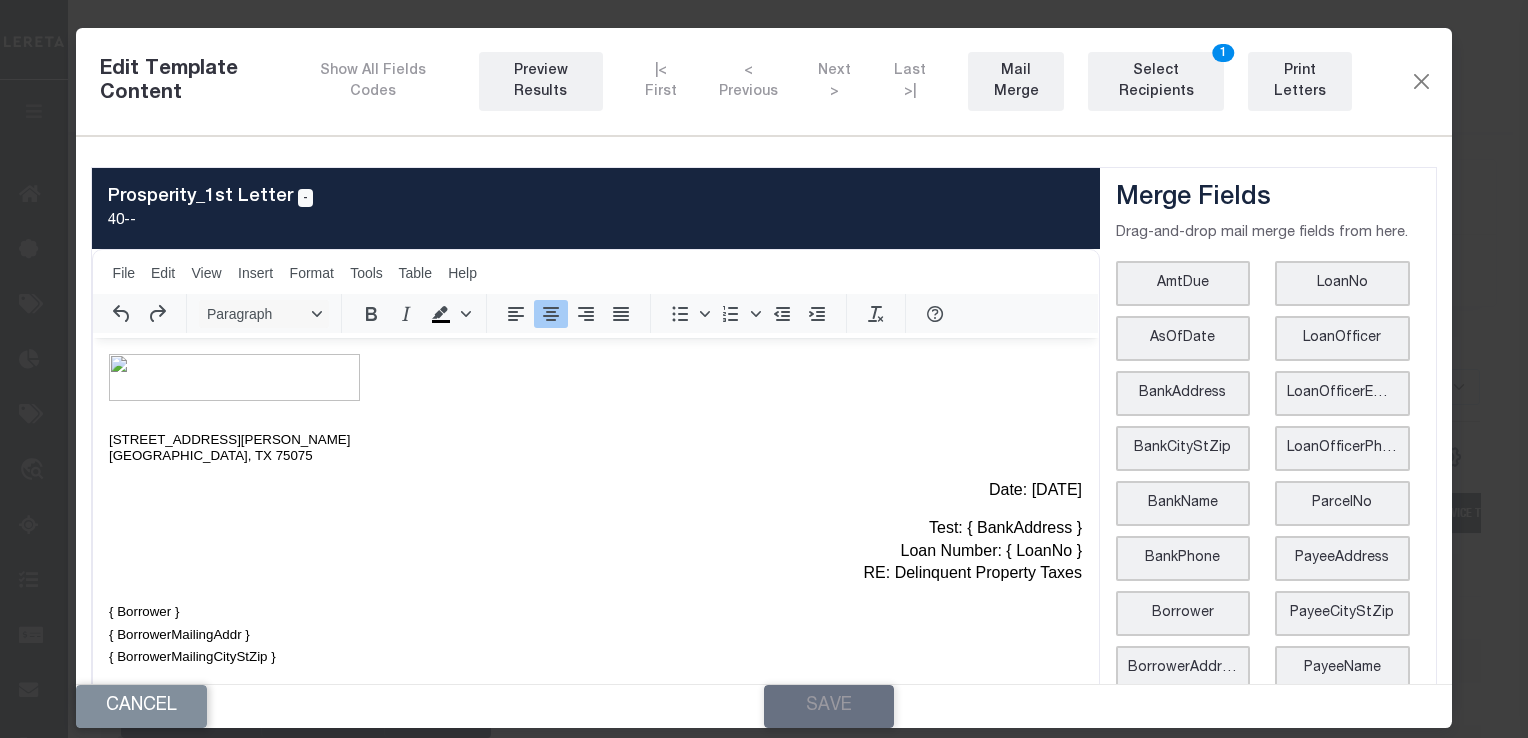 scroll, scrollTop: 0, scrollLeft: 0, axis: both 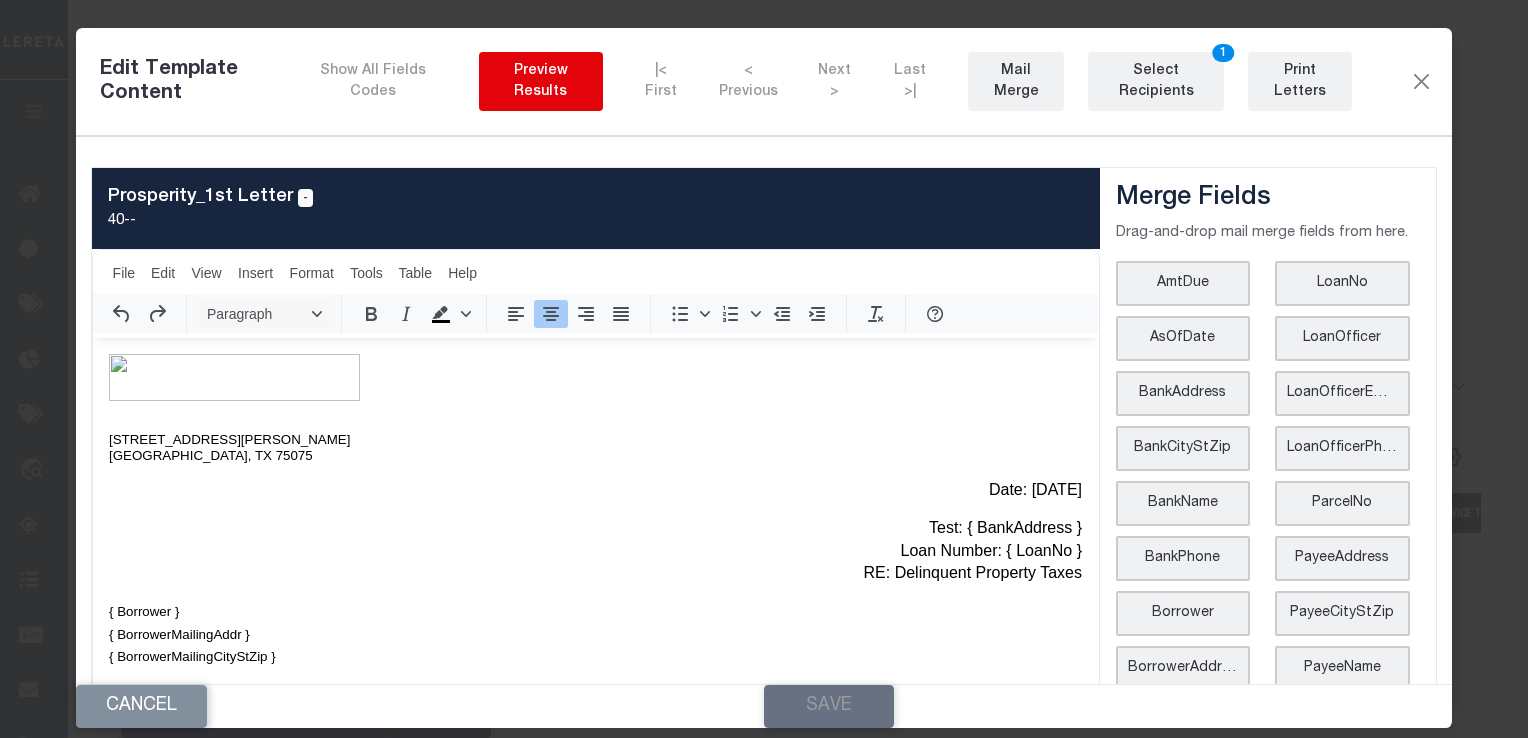 click on "Preview Results" at bounding box center [541, 82] 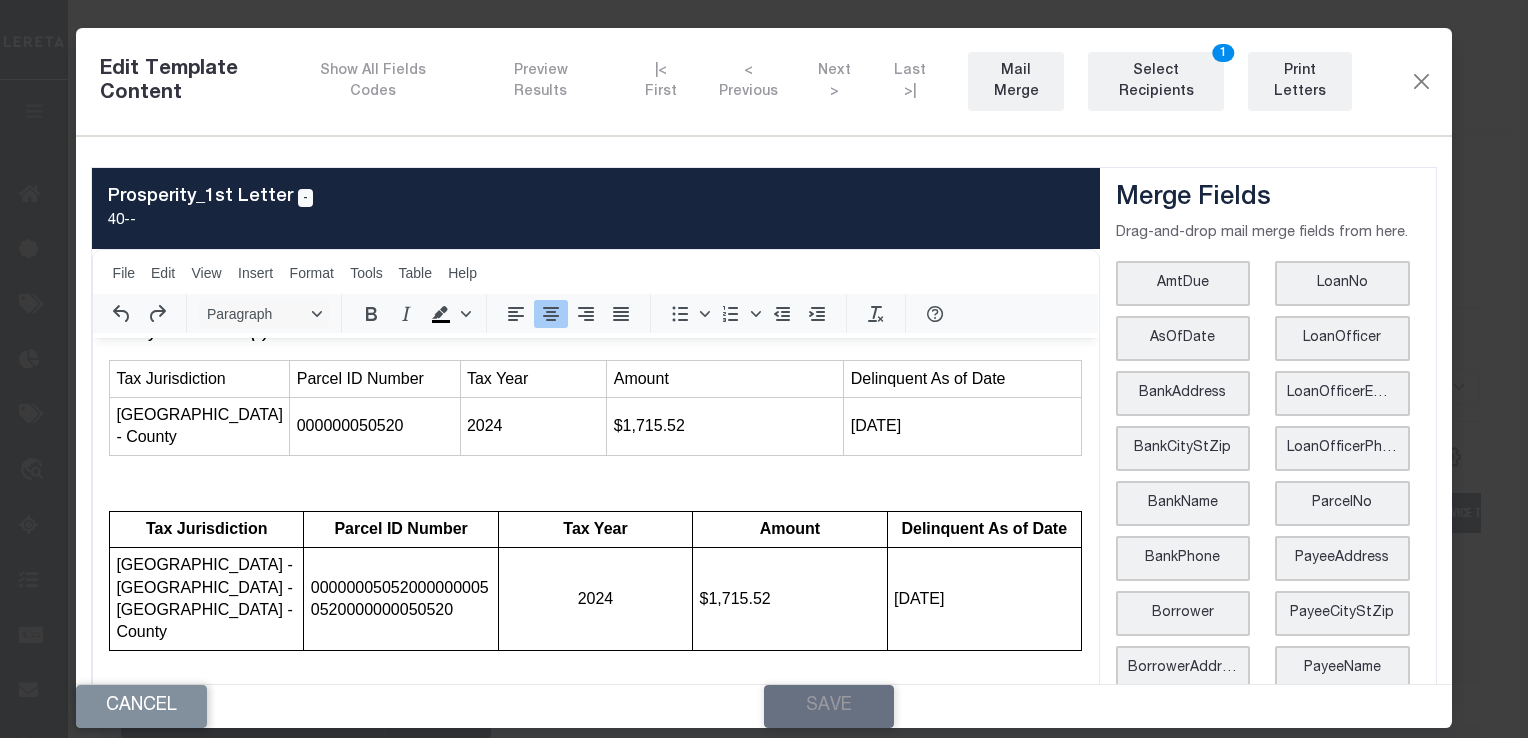 scroll, scrollTop: 993, scrollLeft: 0, axis: vertical 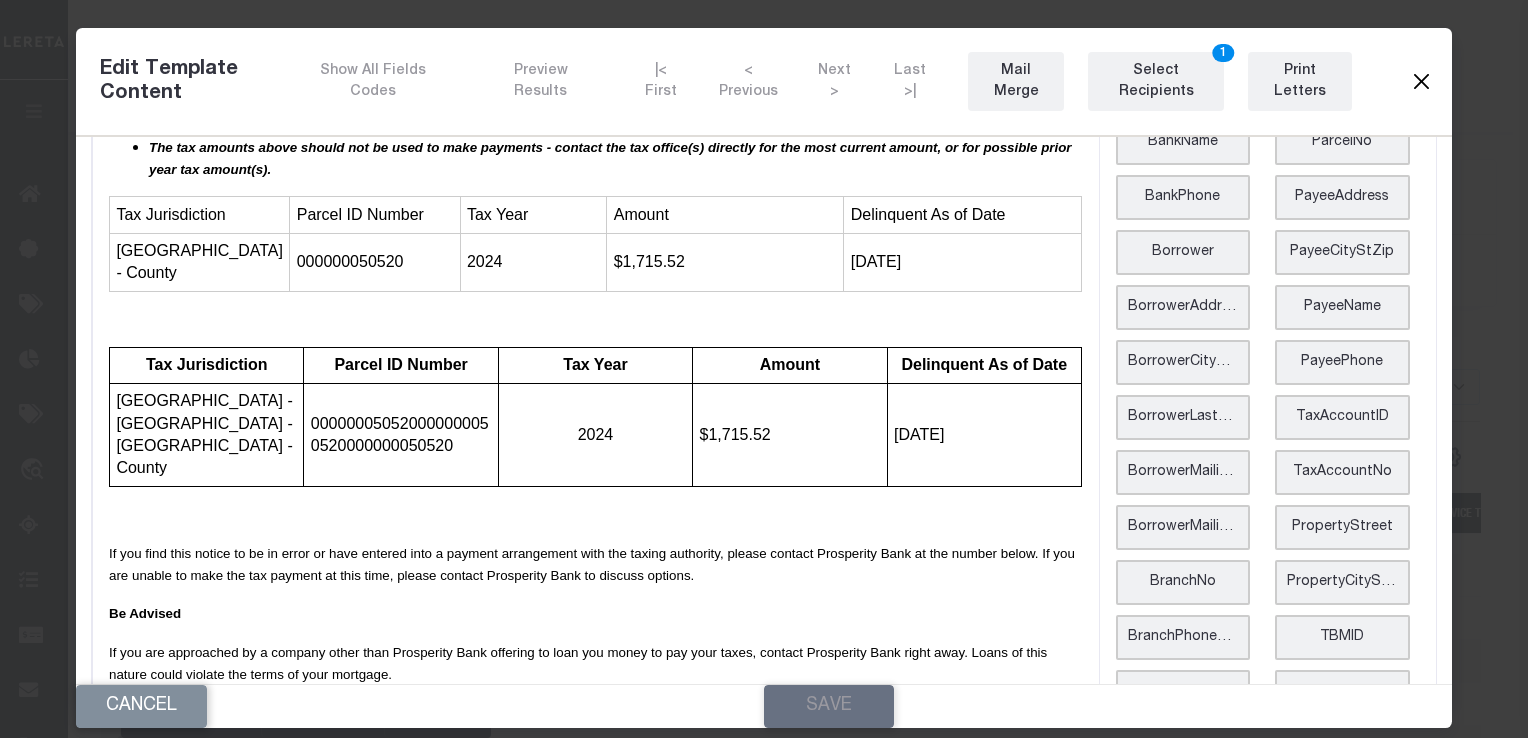 click at bounding box center (1421, 82) 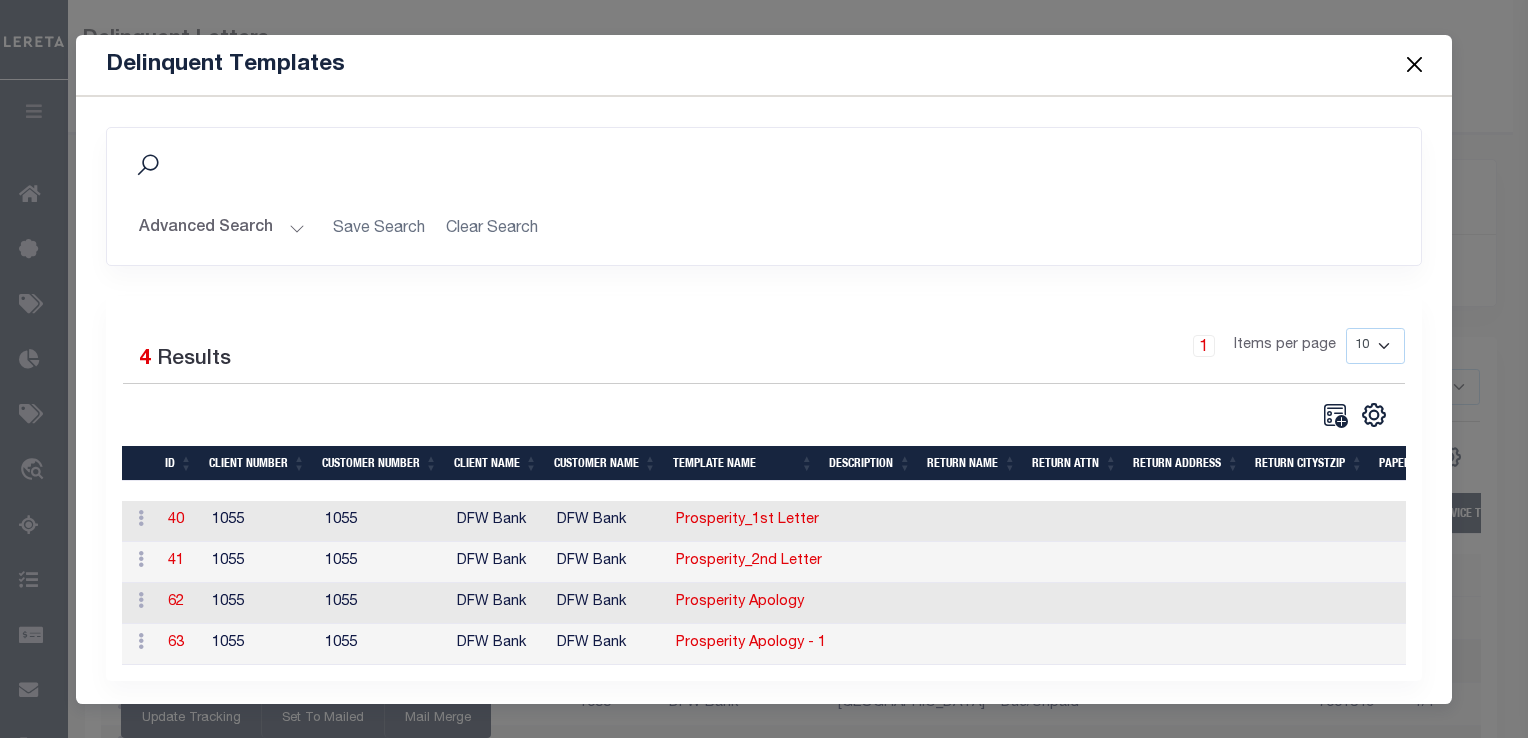 scroll, scrollTop: 0, scrollLeft: 0, axis: both 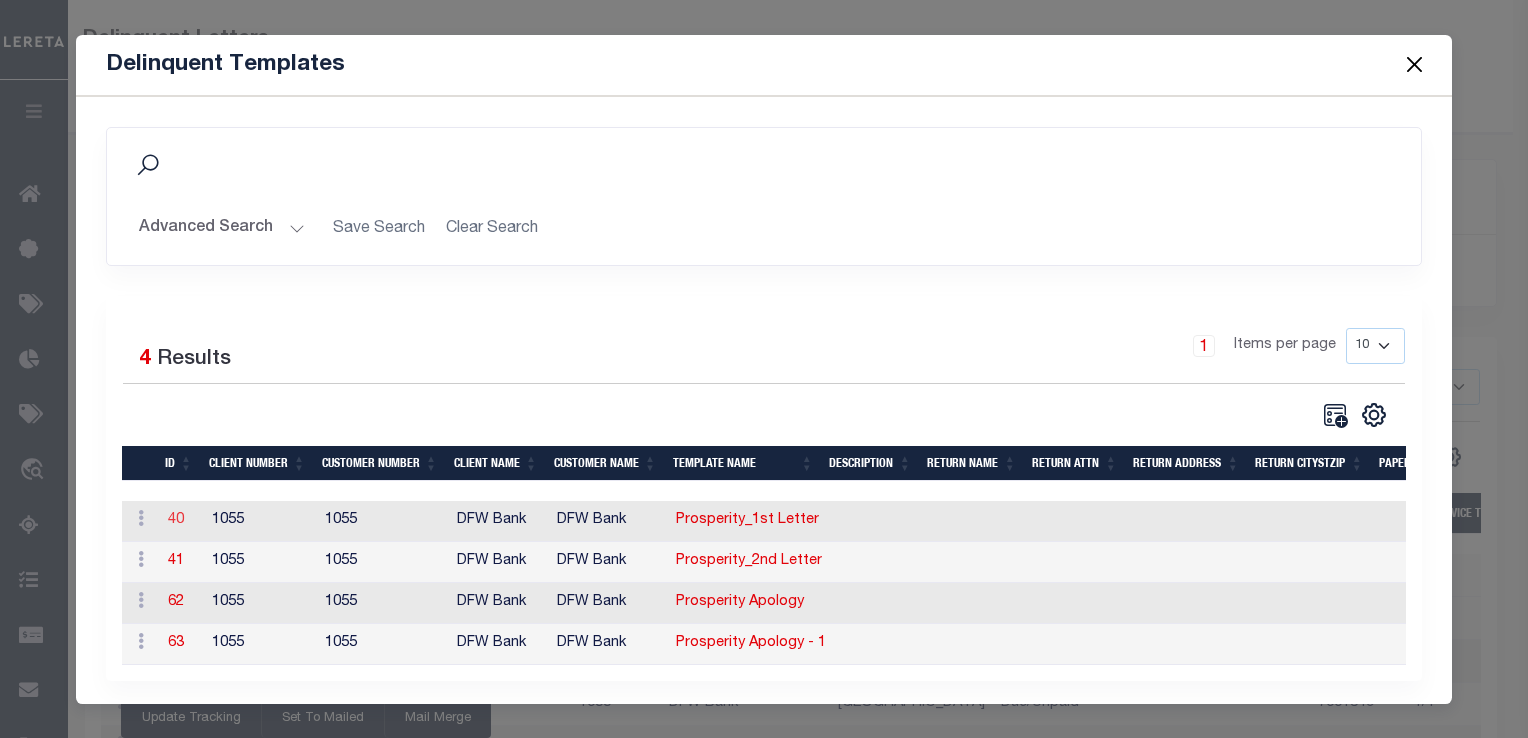 click on "40" at bounding box center [176, 520] 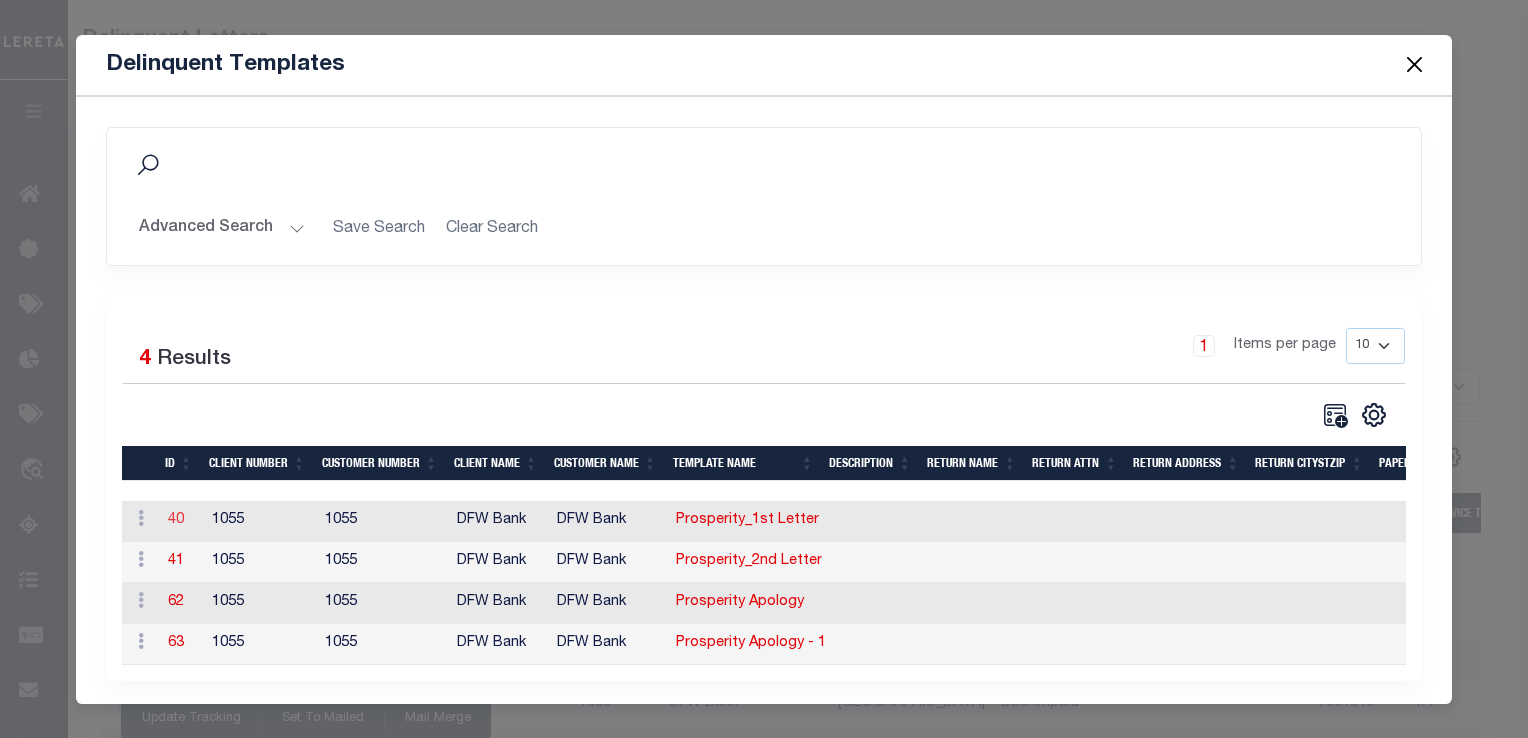 scroll, scrollTop: 0, scrollLeft: 0, axis: both 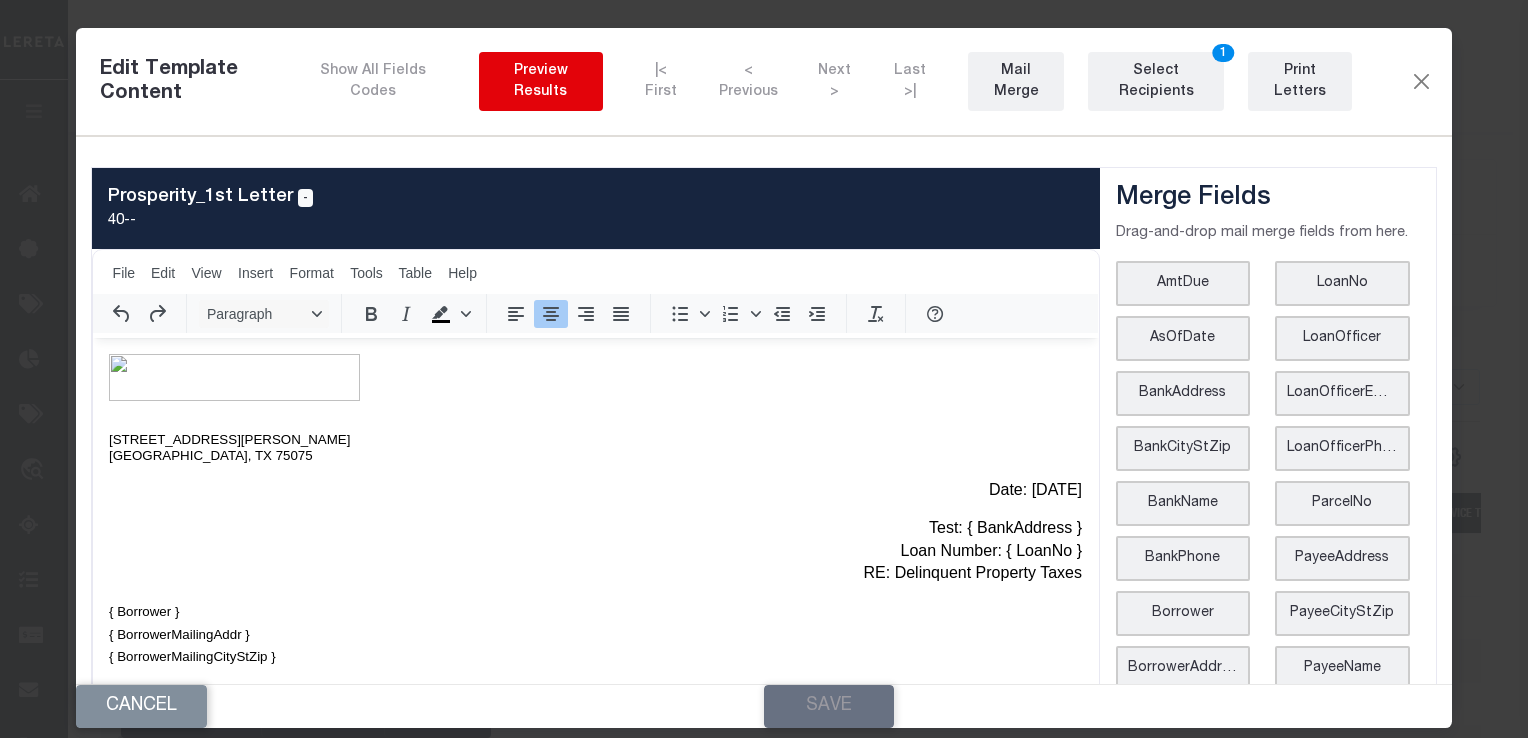 click on "Preview Results" at bounding box center [541, 82] 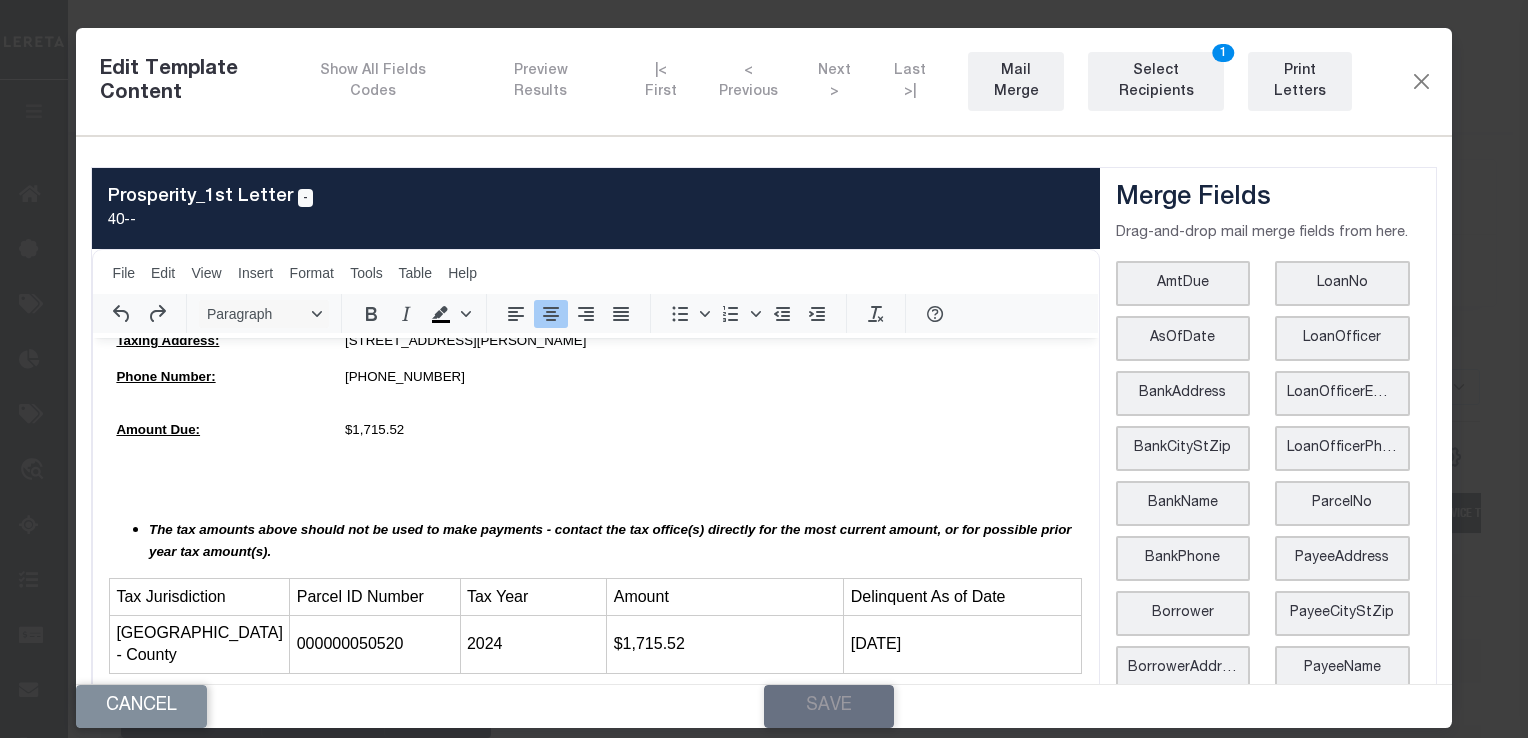 scroll, scrollTop: 926, scrollLeft: 0, axis: vertical 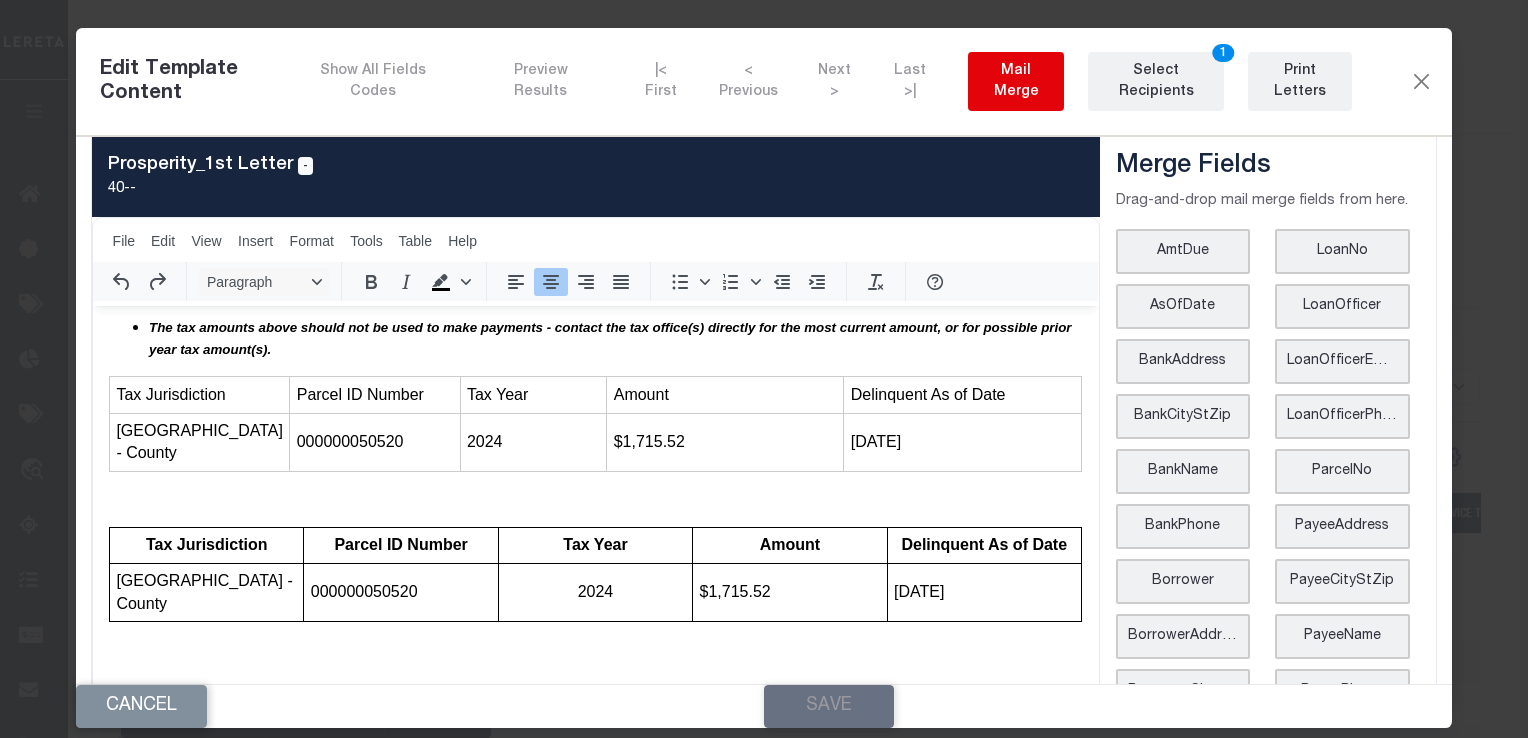 click on "Mail Merge" at bounding box center [1016, 82] 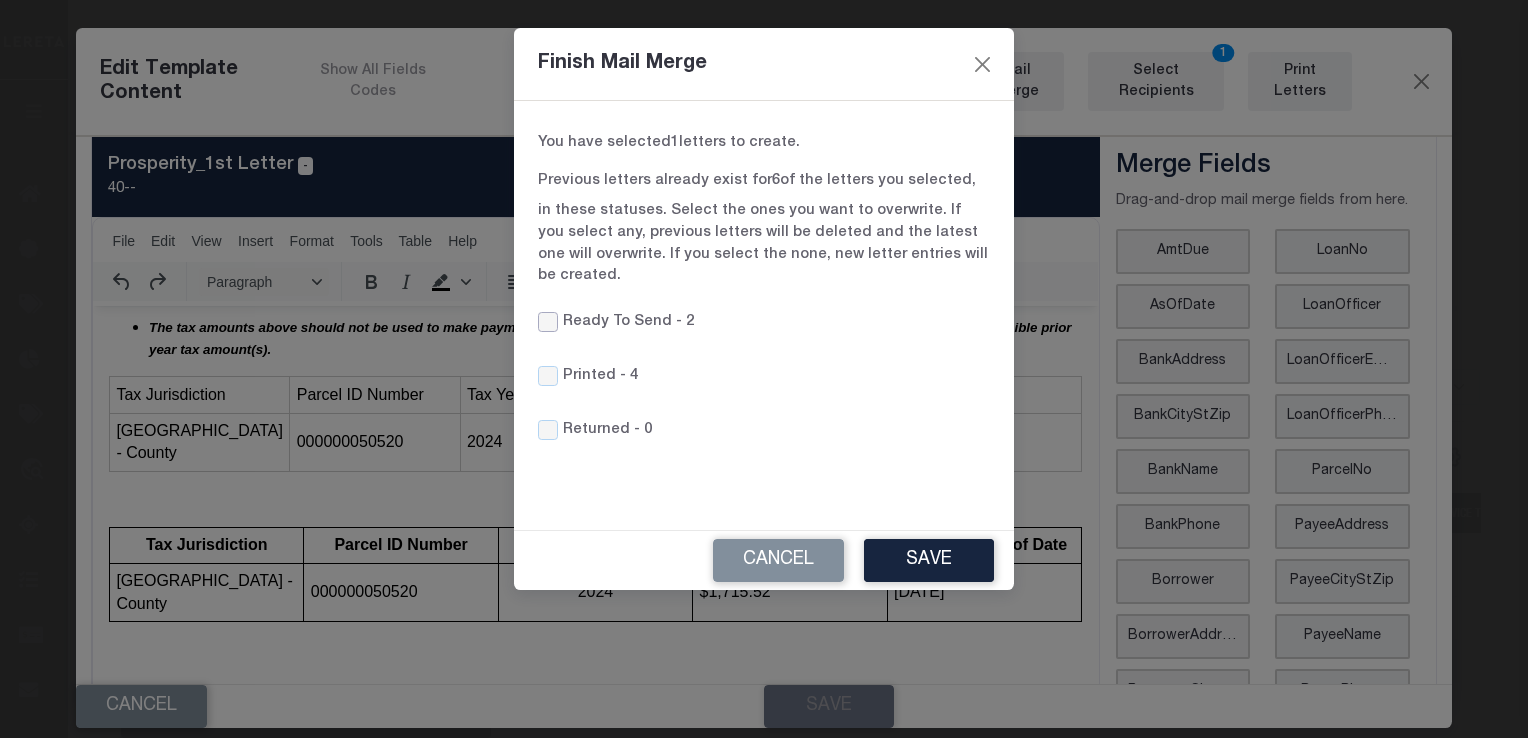 click on "Ready To Send -" at bounding box center [548, 322] 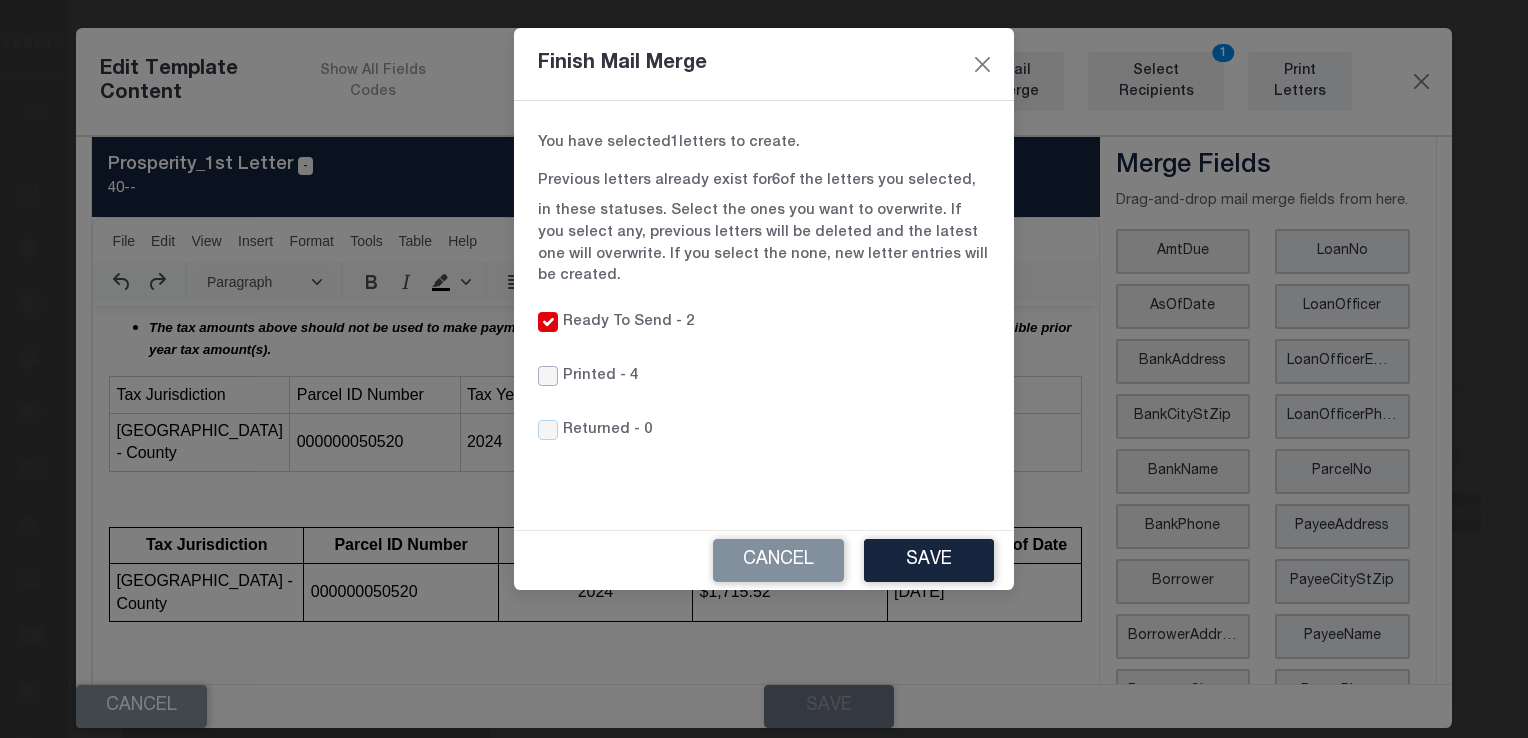 click on "Printed -" at bounding box center (548, 376) 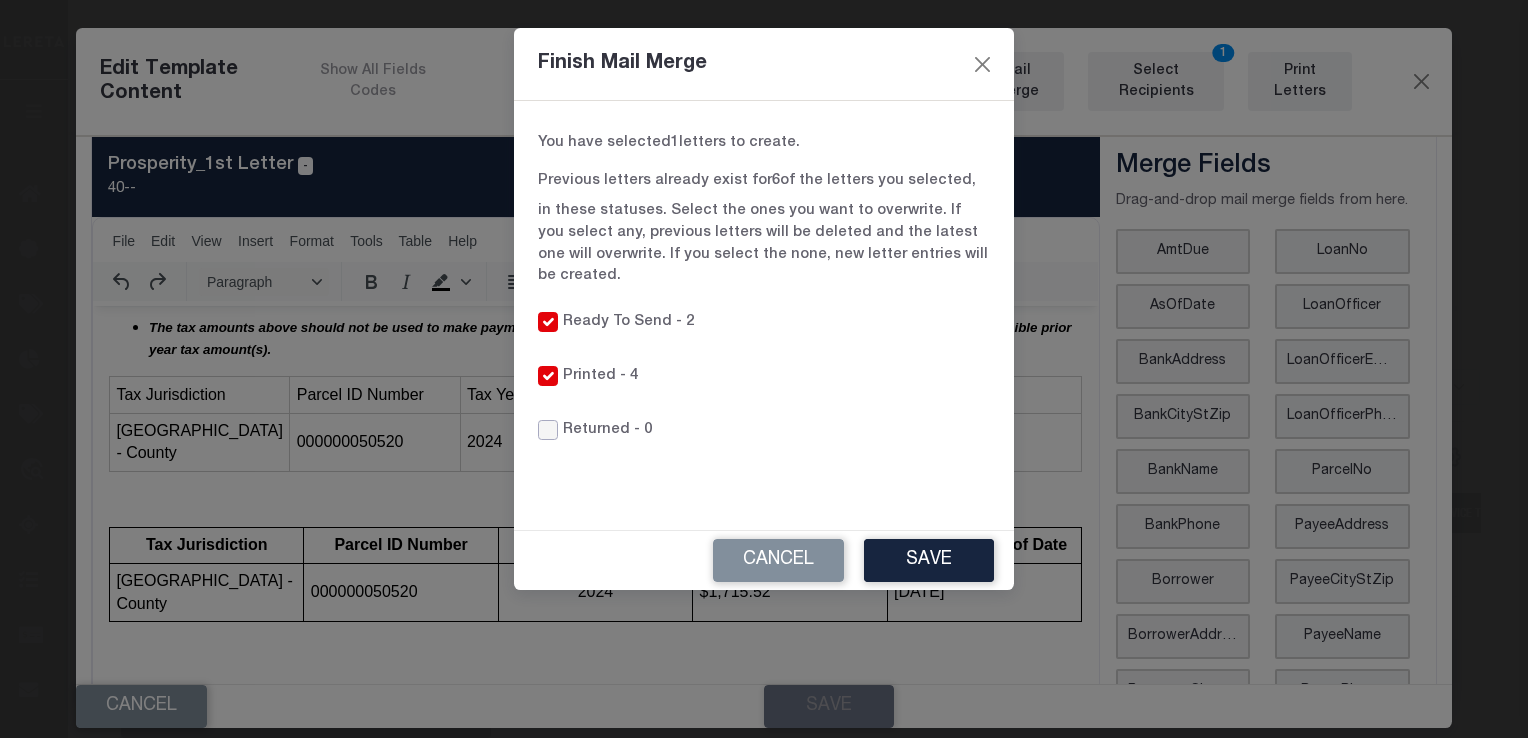 click on "Returned -" at bounding box center (548, 430) 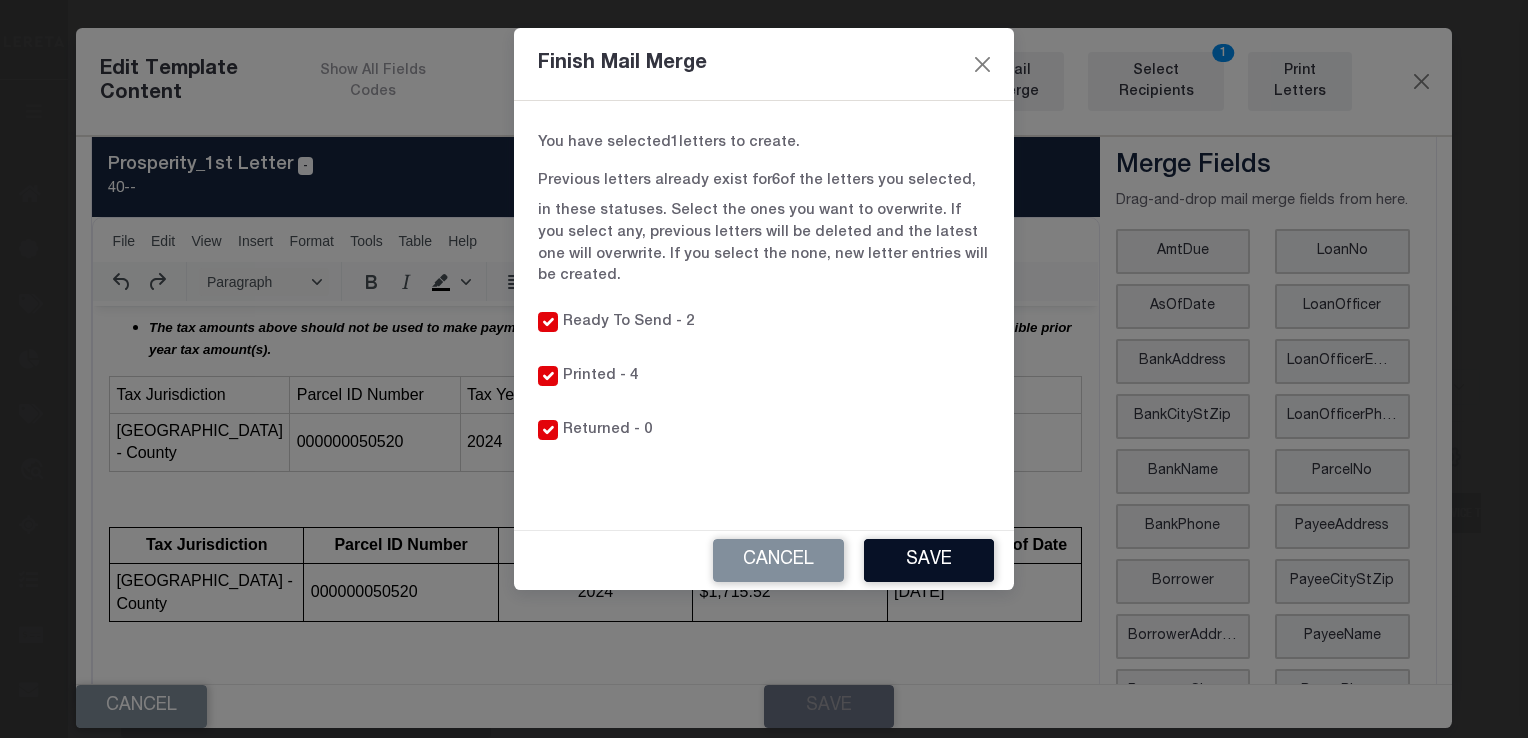 click on "Save" at bounding box center [929, 560] 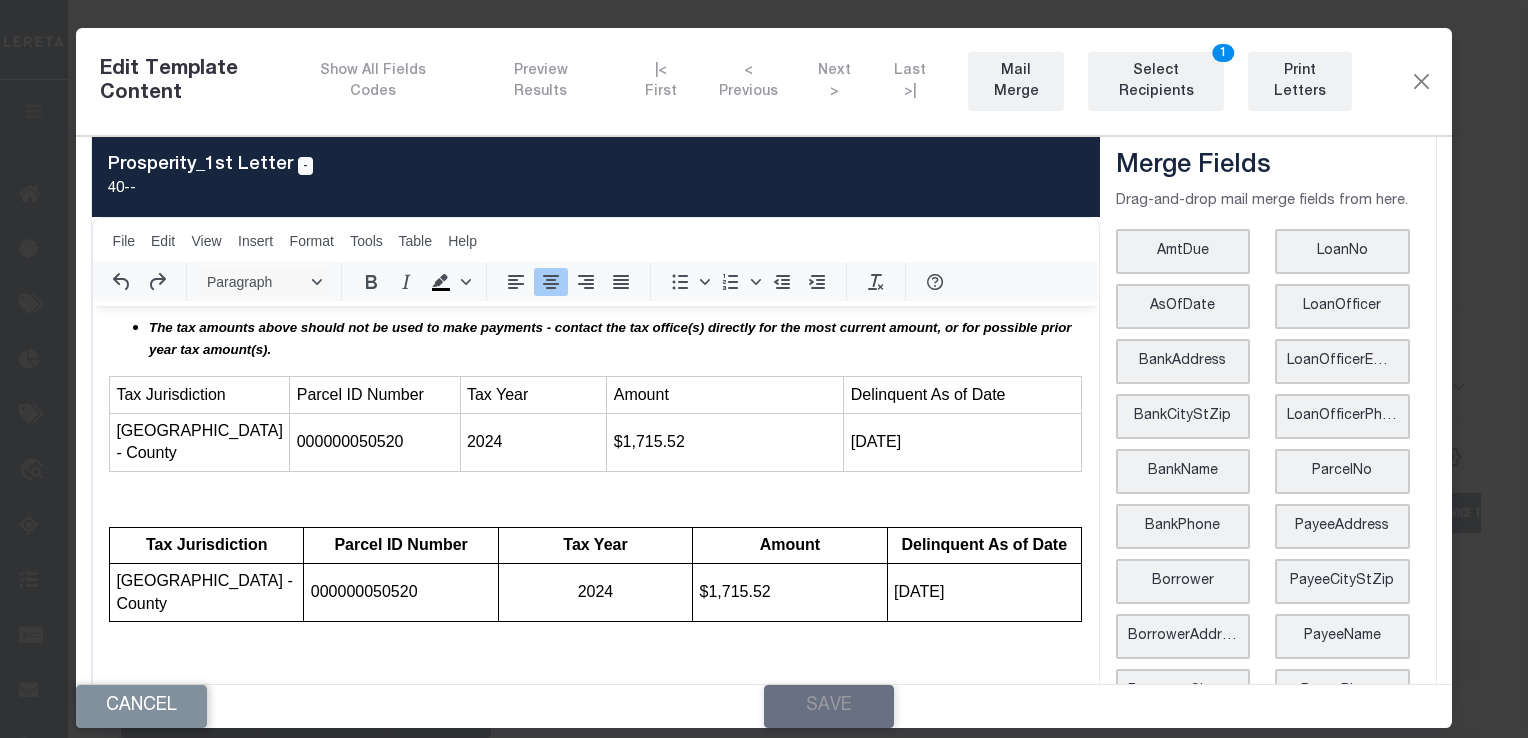 click on "40  -  -" at bounding box center [595, 190] 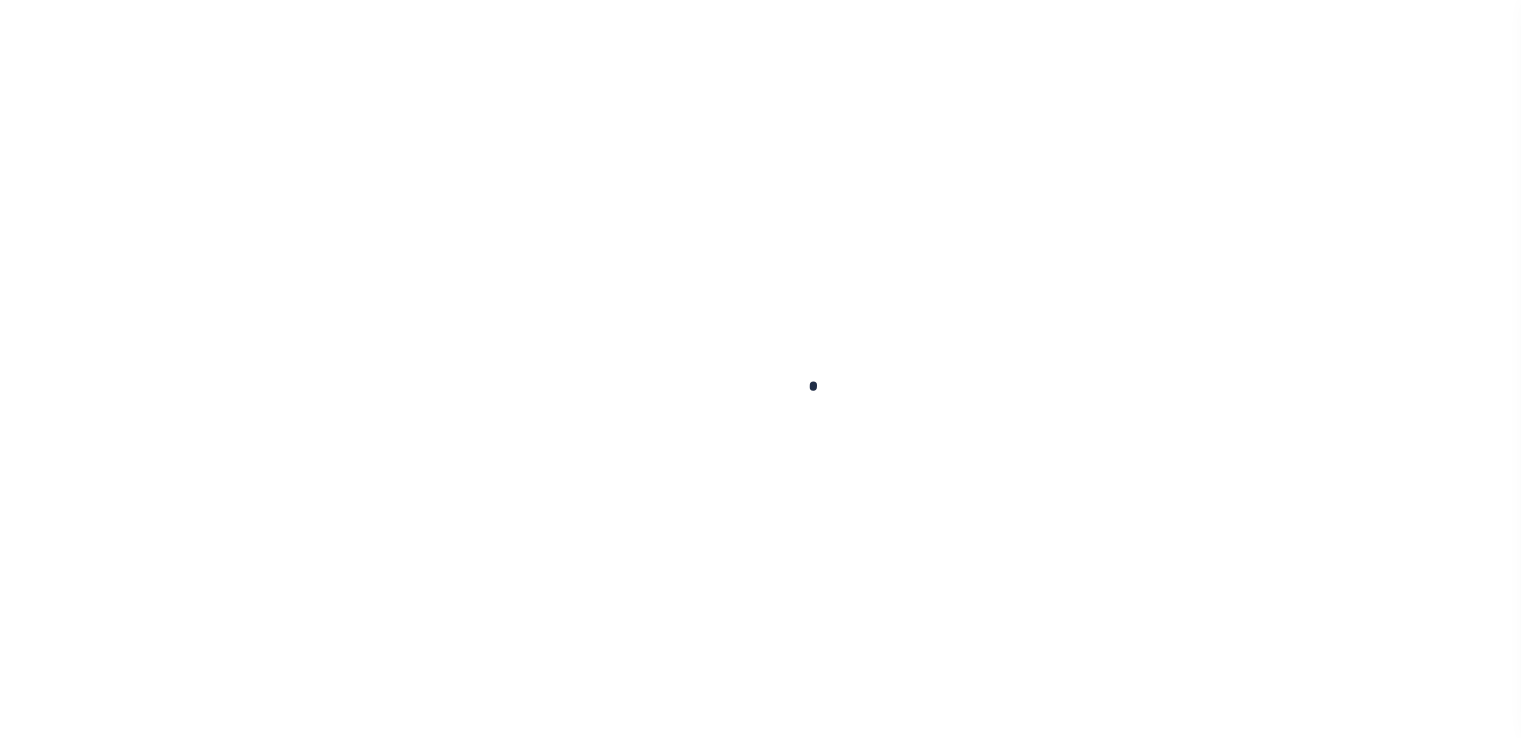 scroll, scrollTop: 6, scrollLeft: 0, axis: vertical 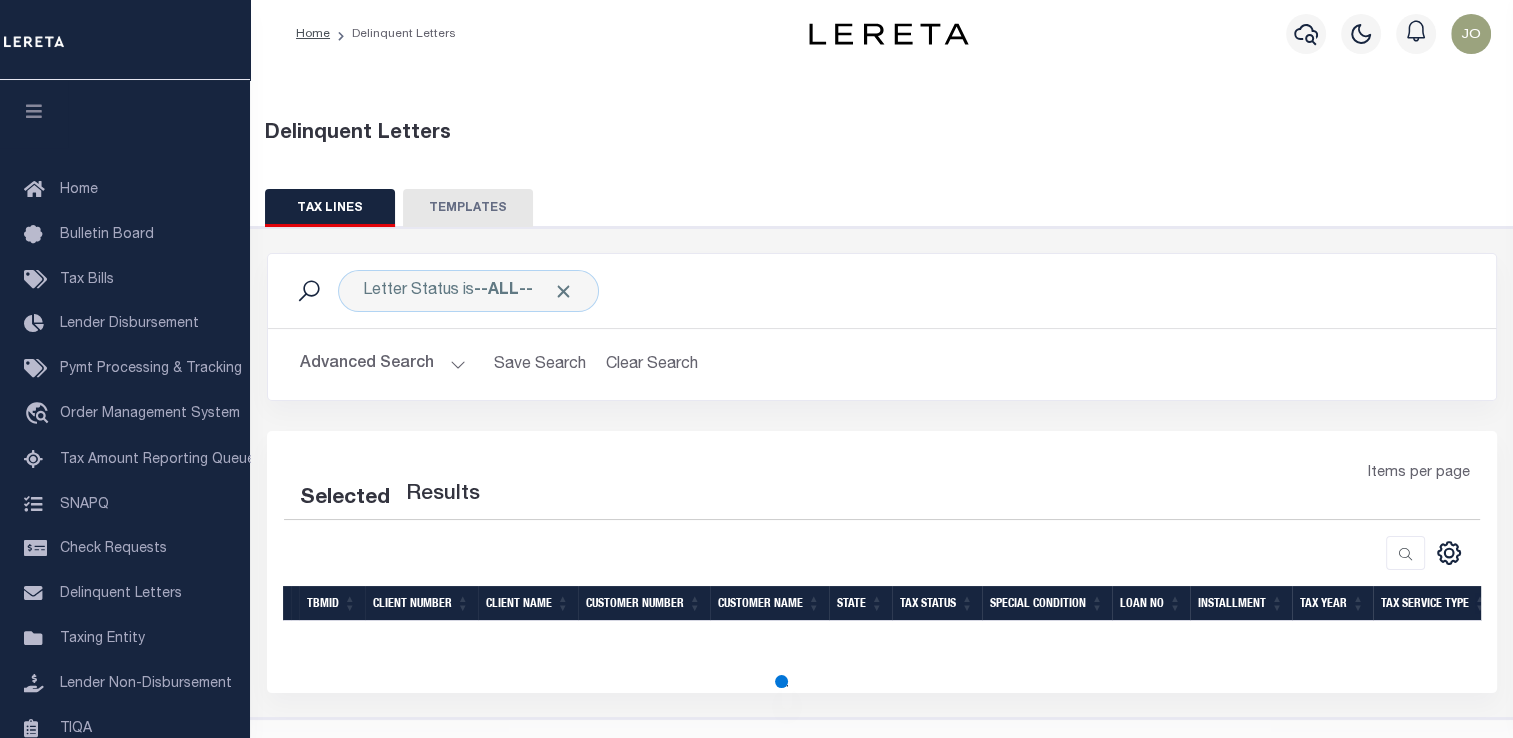 click on "TEMPLATES" at bounding box center [468, 208] 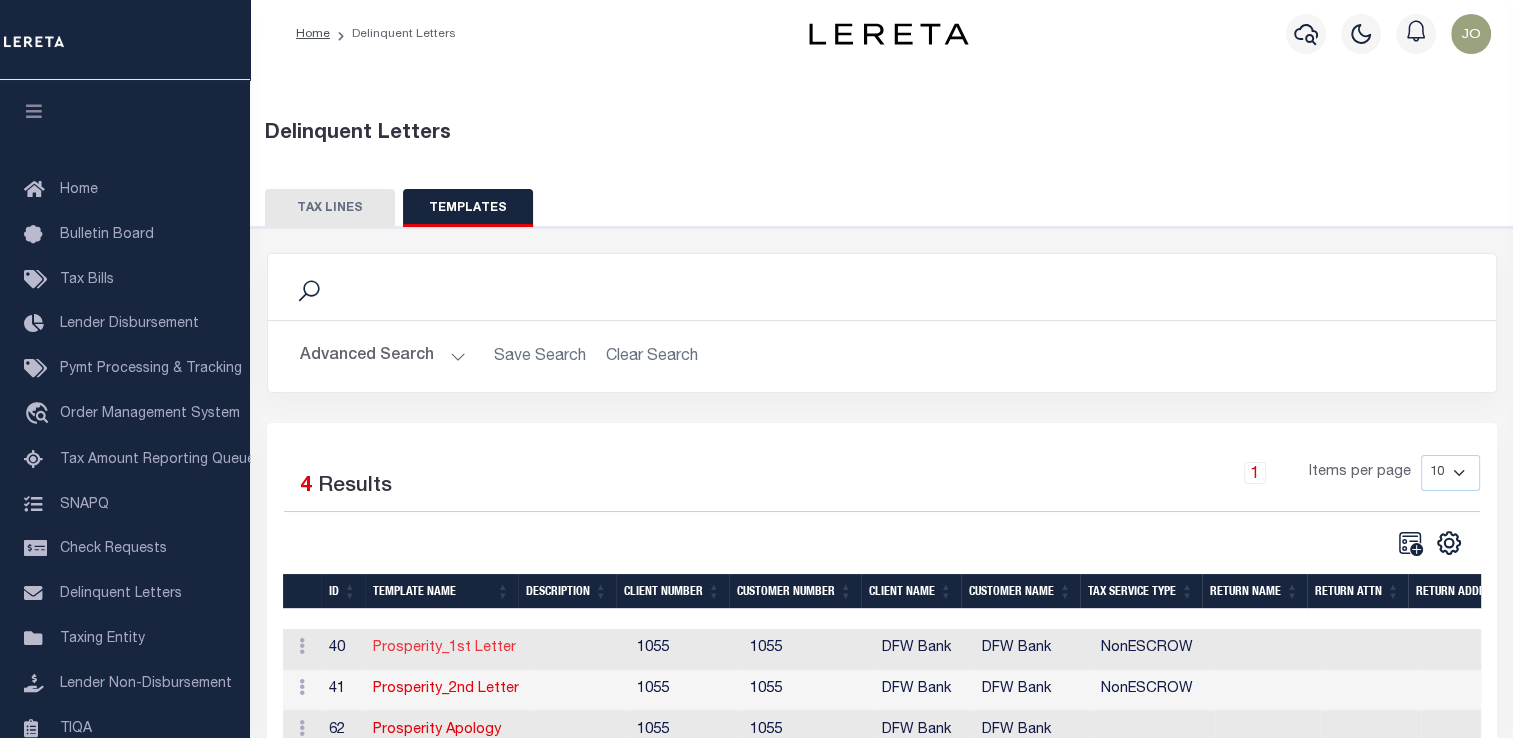 click on "Prosperity_1st Letter" at bounding box center [444, 648] 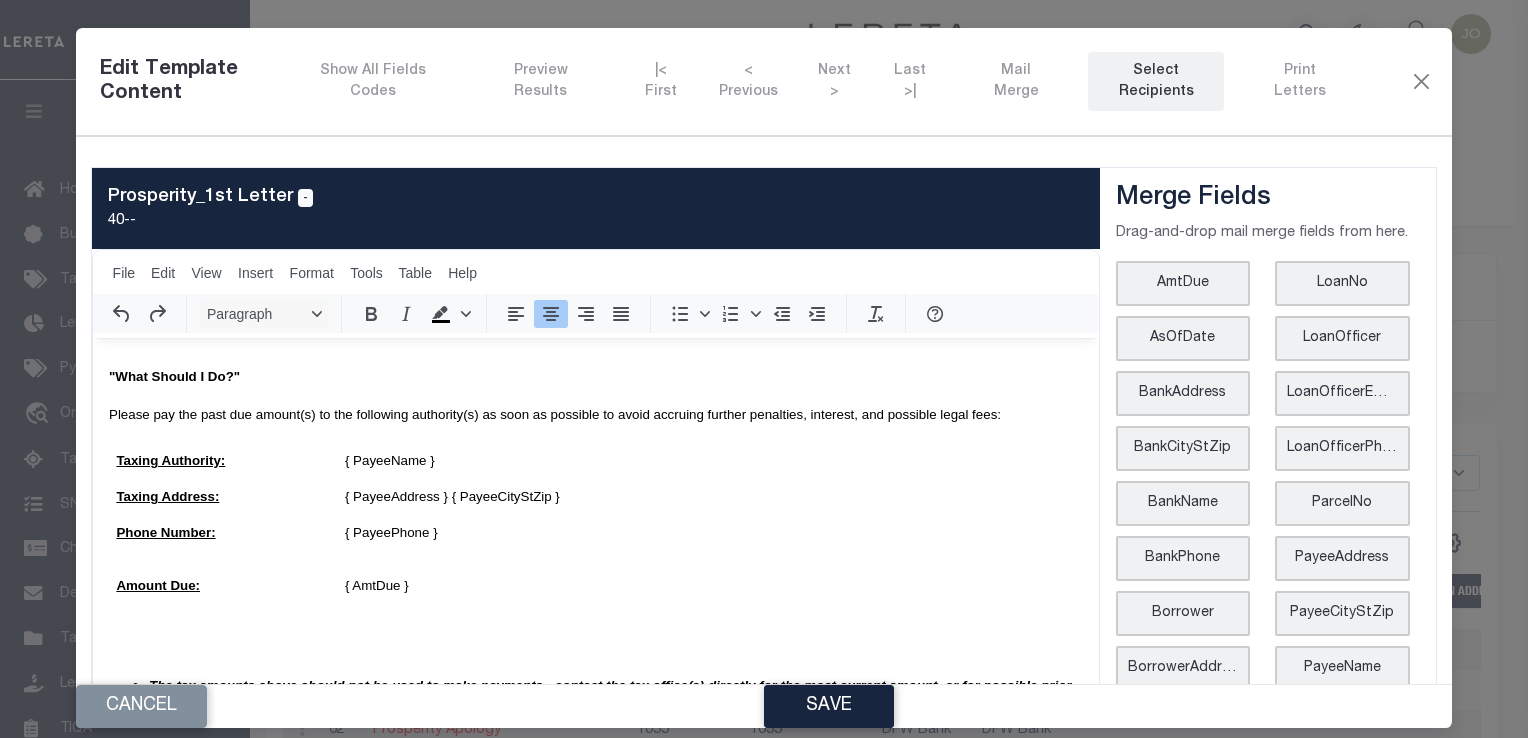 scroll, scrollTop: 792, scrollLeft: 0, axis: vertical 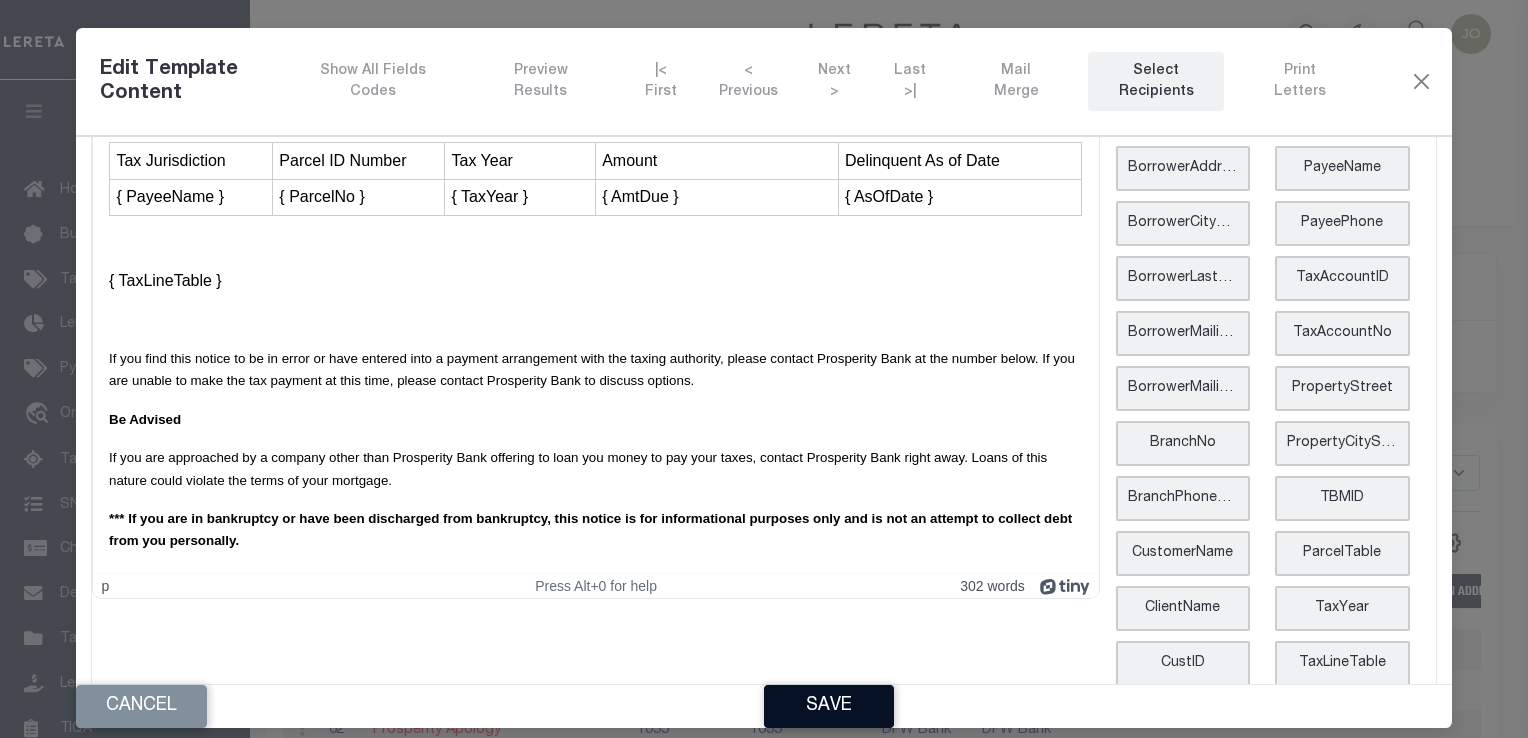 click on "Save" at bounding box center (829, 706) 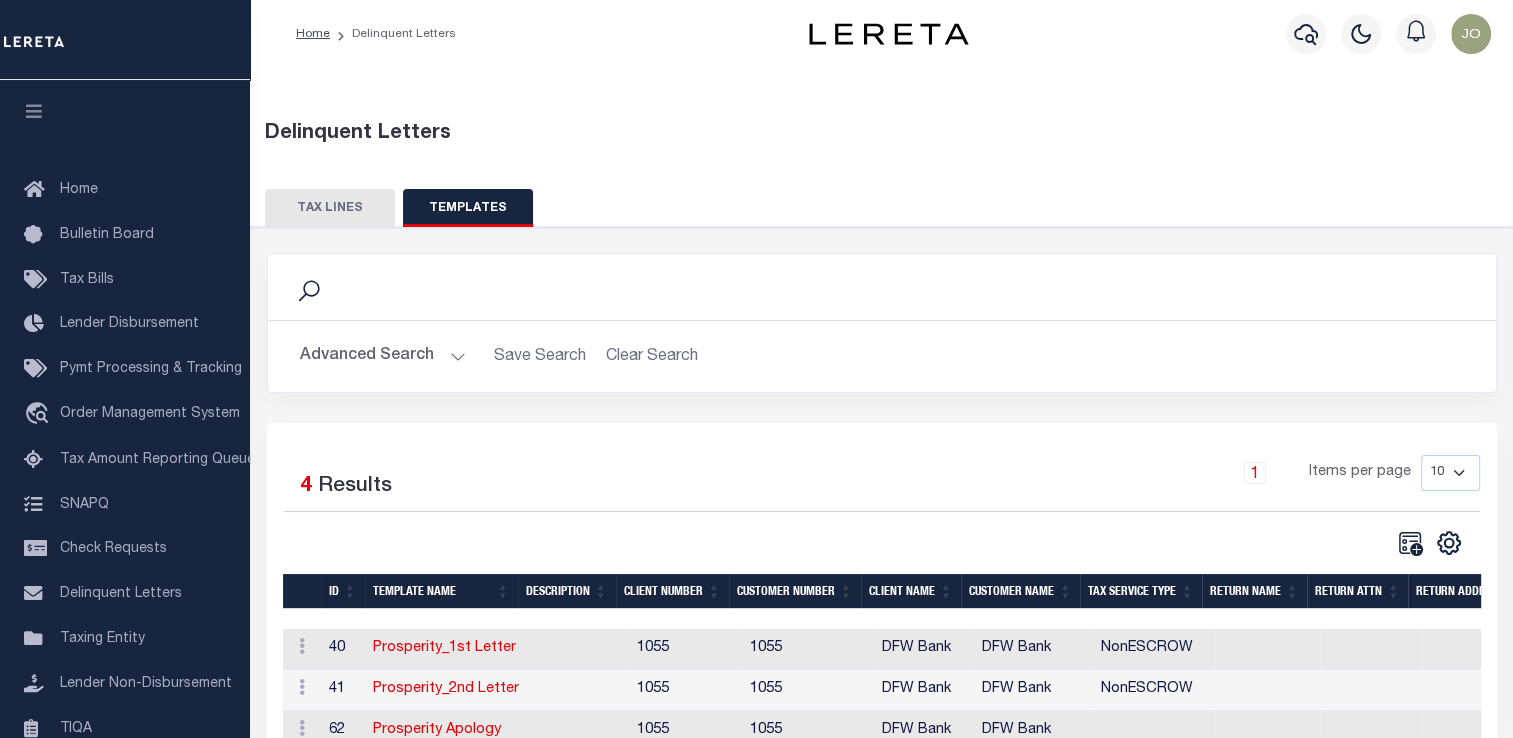 scroll, scrollTop: 0, scrollLeft: 0, axis: both 